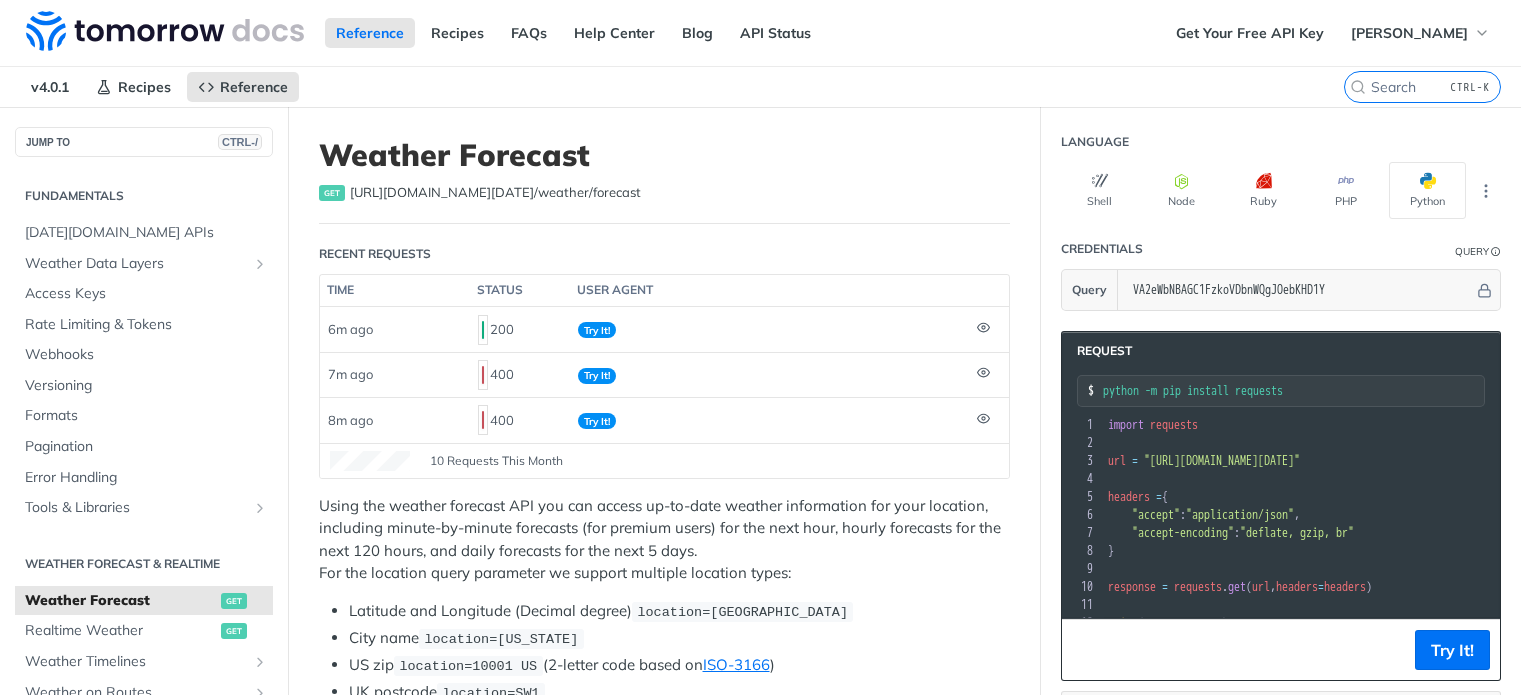 scroll, scrollTop: 0, scrollLeft: 0, axis: both 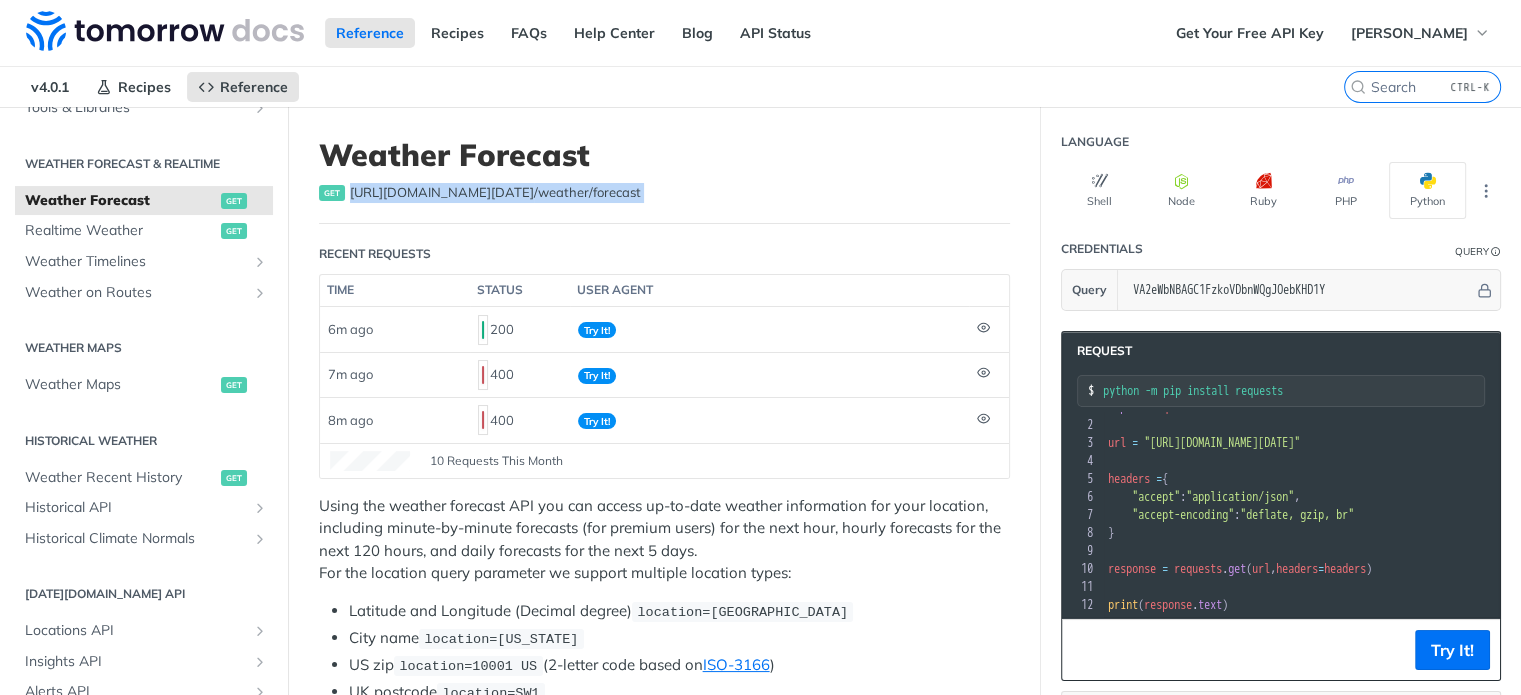 click on "get   [URL][DOMAIN_NAME][DATE] /weather/forecast" at bounding box center (664, 193) 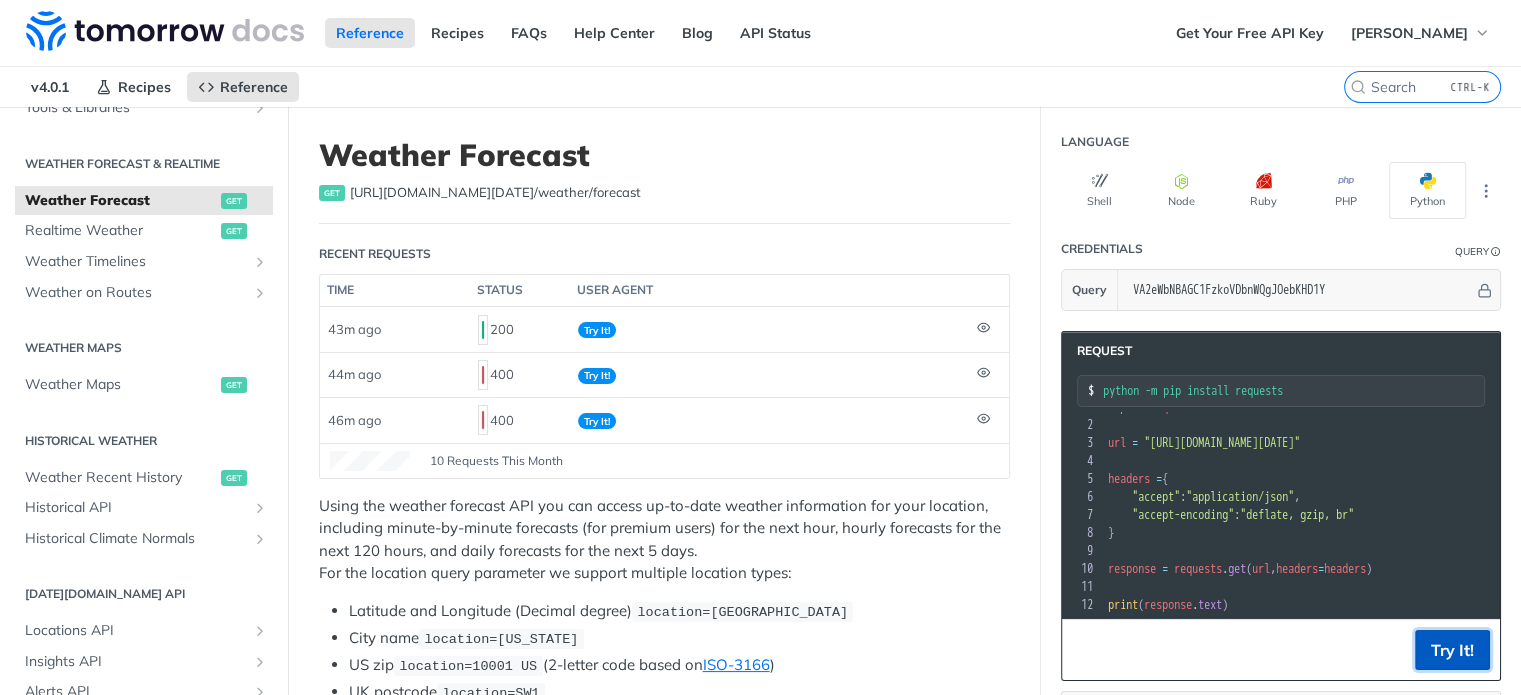 click on "Try It!" at bounding box center (1452, 650) 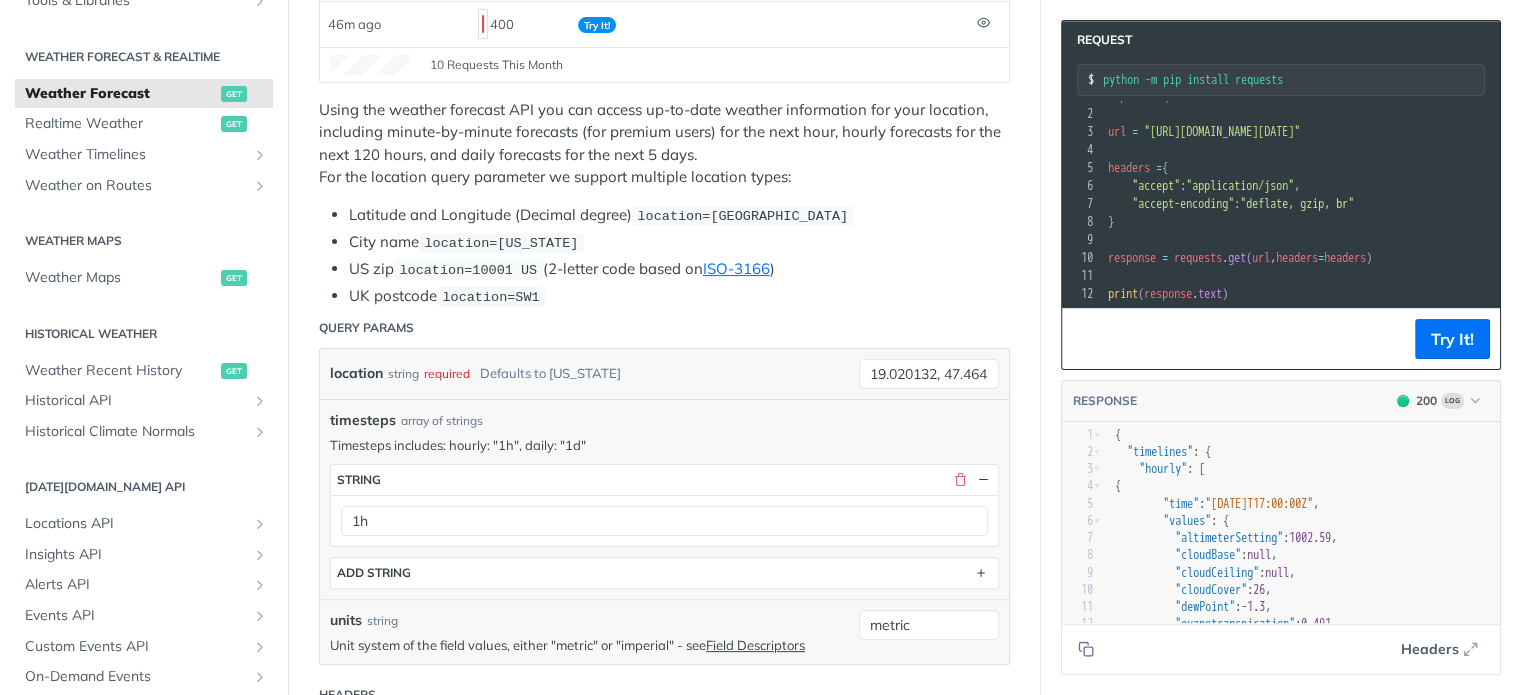 scroll, scrollTop: 400, scrollLeft: 0, axis: vertical 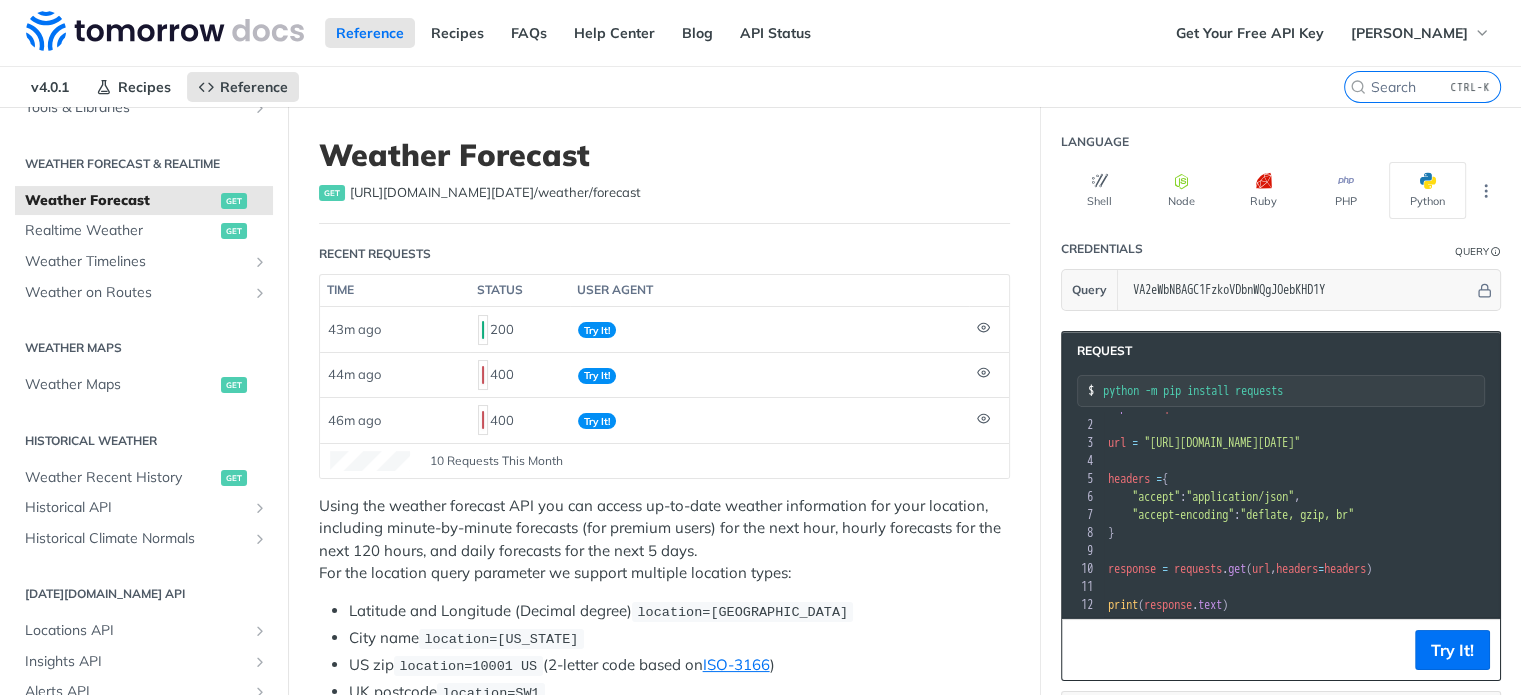 click on "Using the weather forecast API you can access up-to-date weather information for your location, including minute-by-minute forecasts (for premium users) for the next hour, hourly forecasts for the next 120 hours, and daily forecasts for the next 5 days.
For the location query parameter we support multiple location types:" at bounding box center (664, 540) 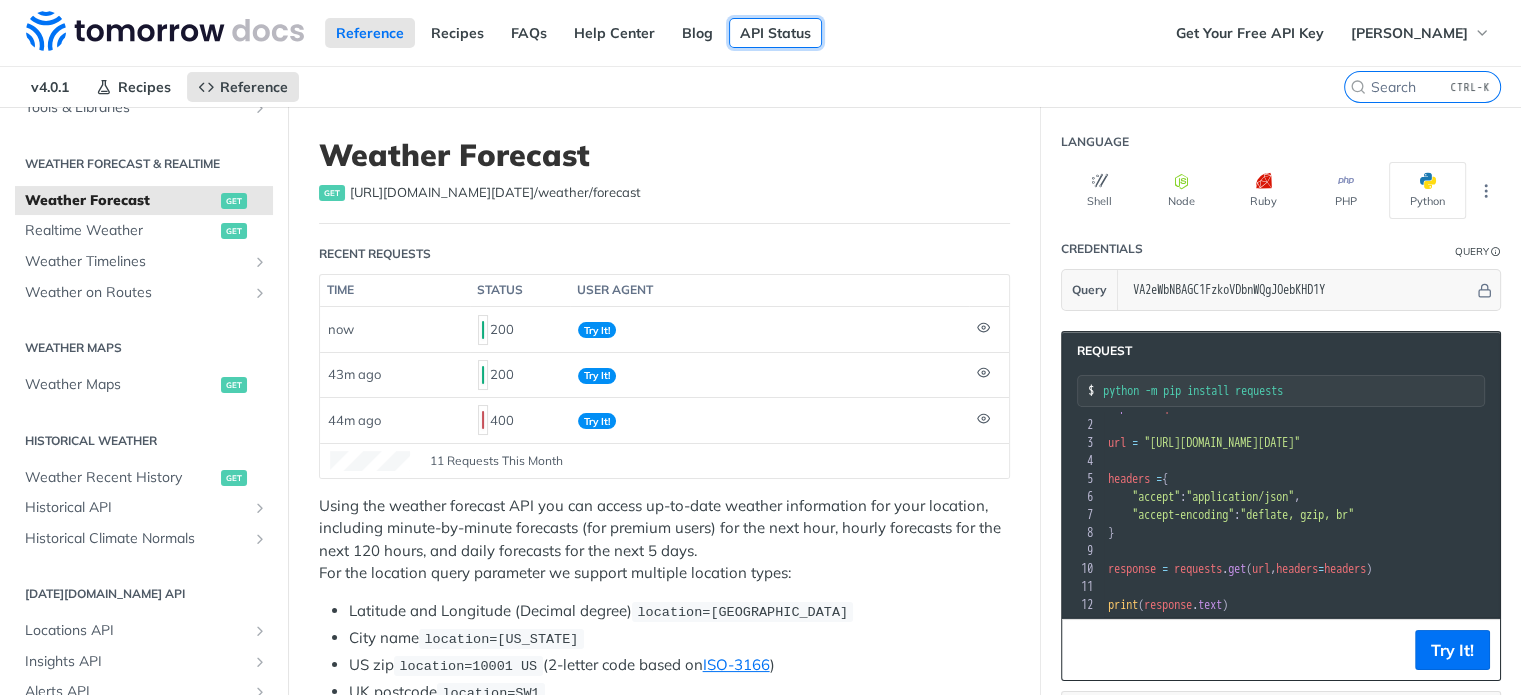 click on "API Status" at bounding box center (775, 33) 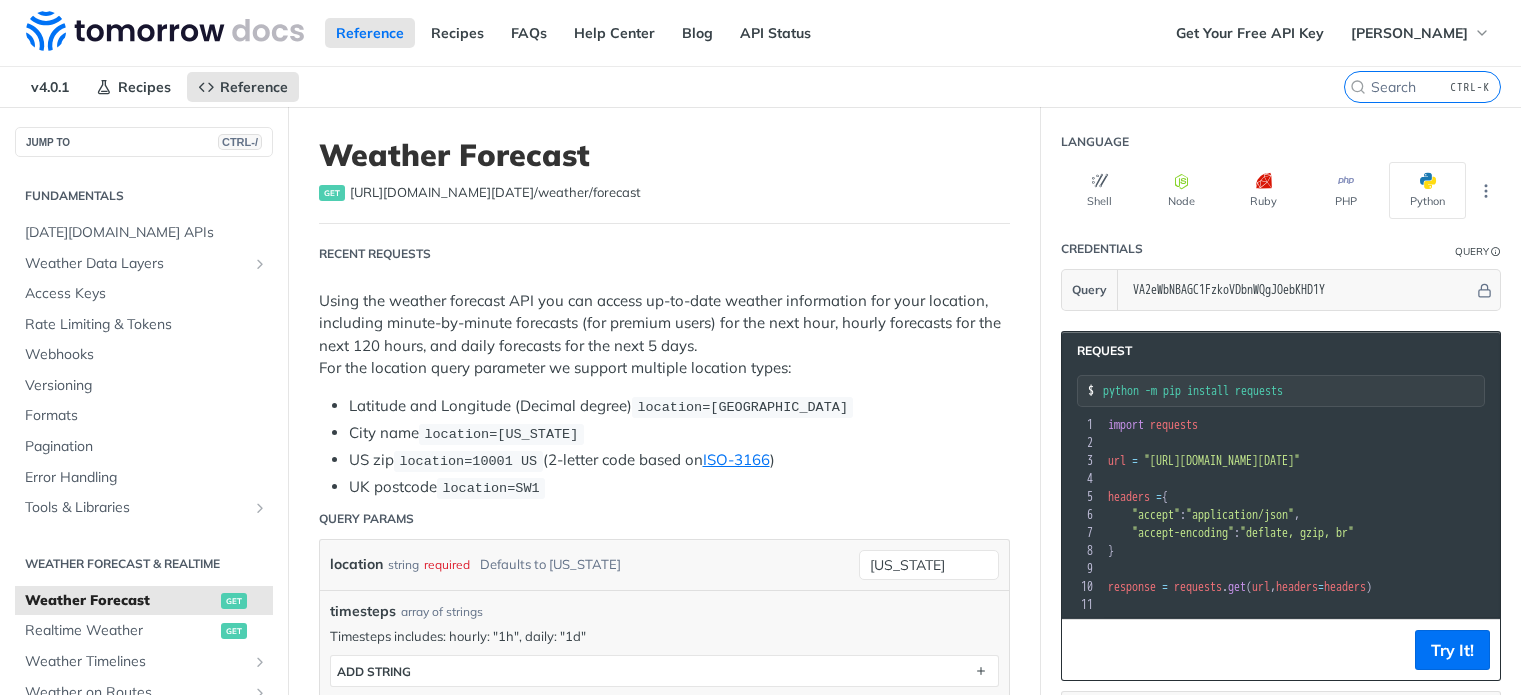 scroll, scrollTop: 0, scrollLeft: 0, axis: both 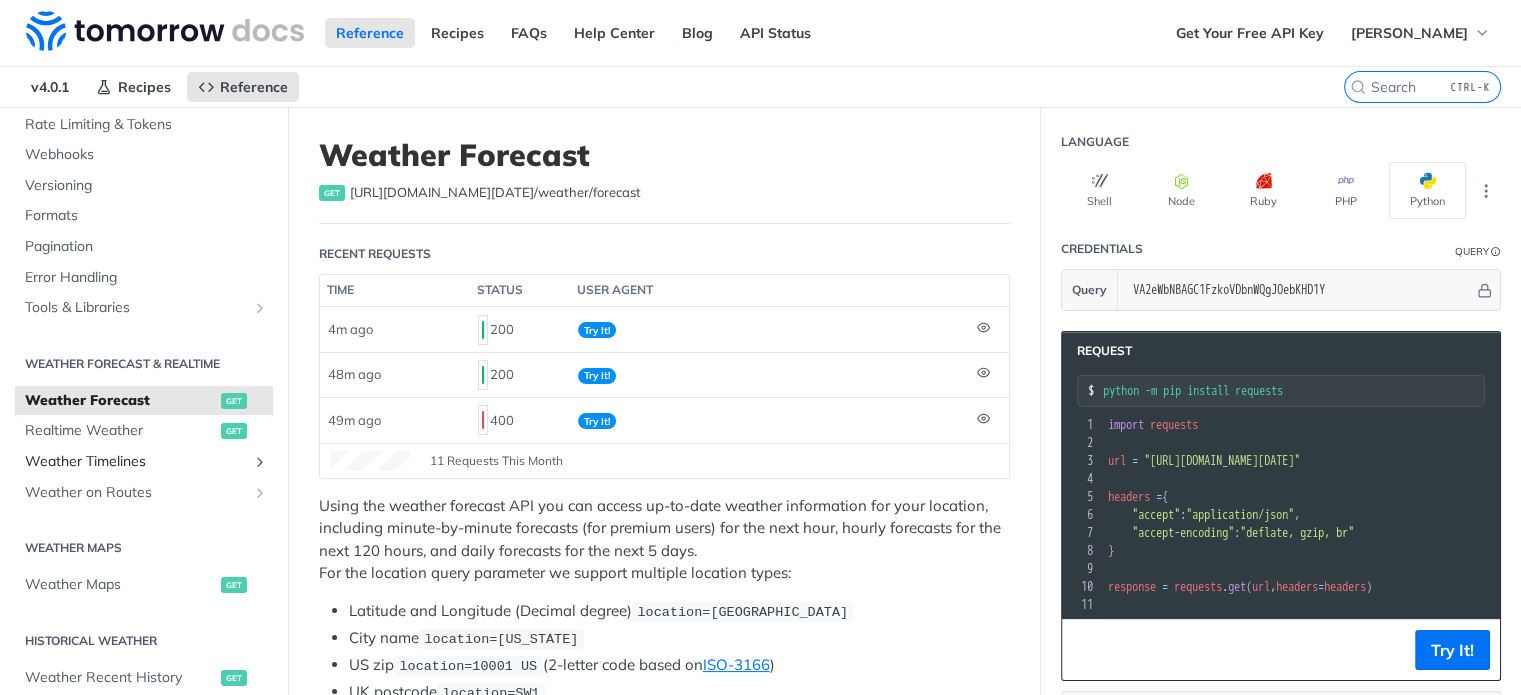 click on "Weather Timelines" at bounding box center [136, 462] 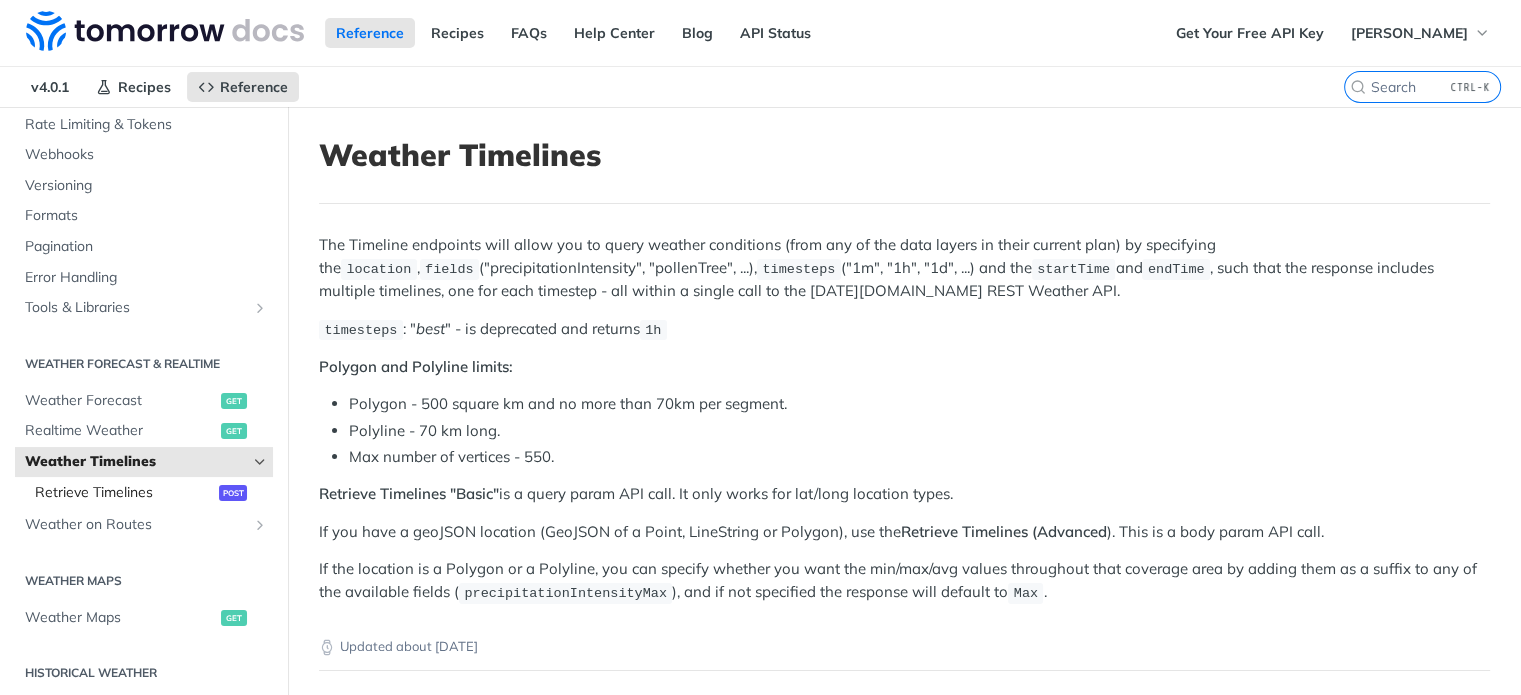click on "Retrieve Timelines" at bounding box center [124, 493] 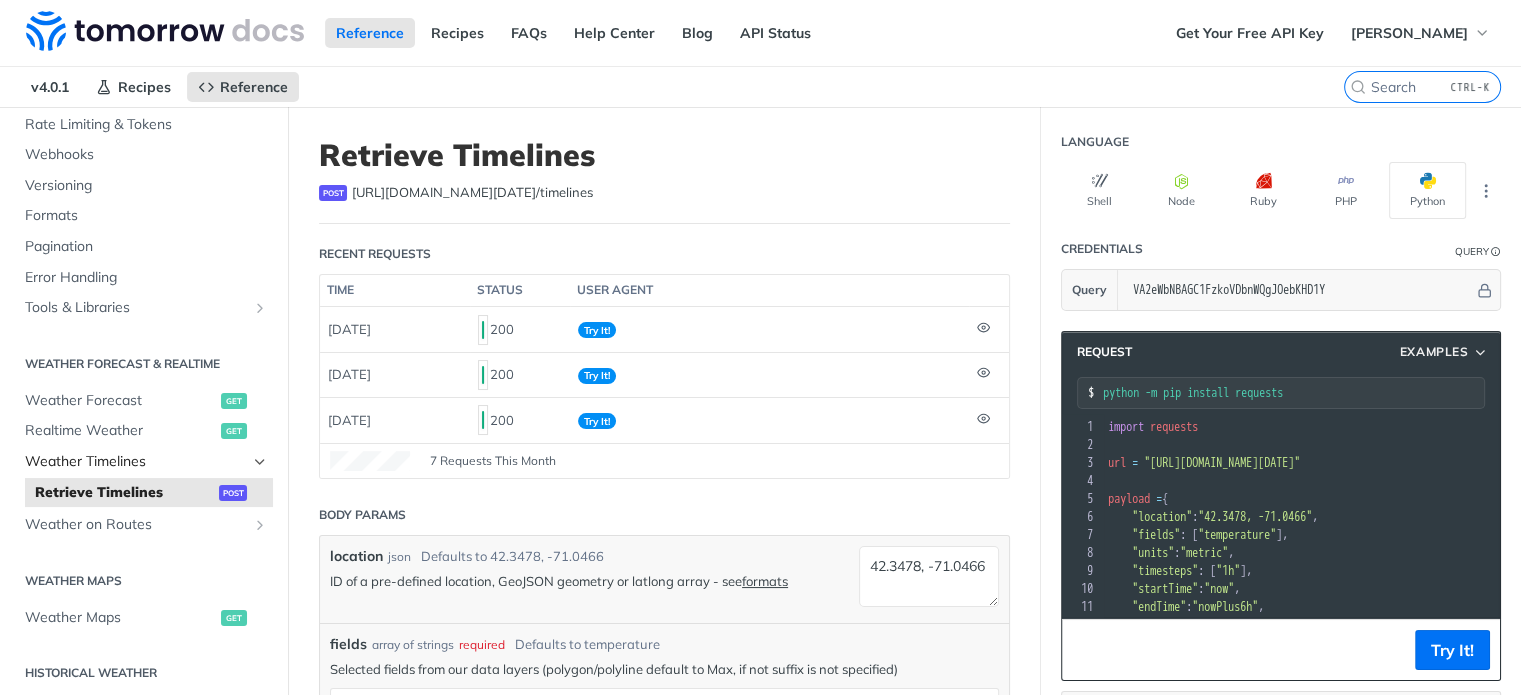 click on "Weather Timelines" at bounding box center (136, 462) 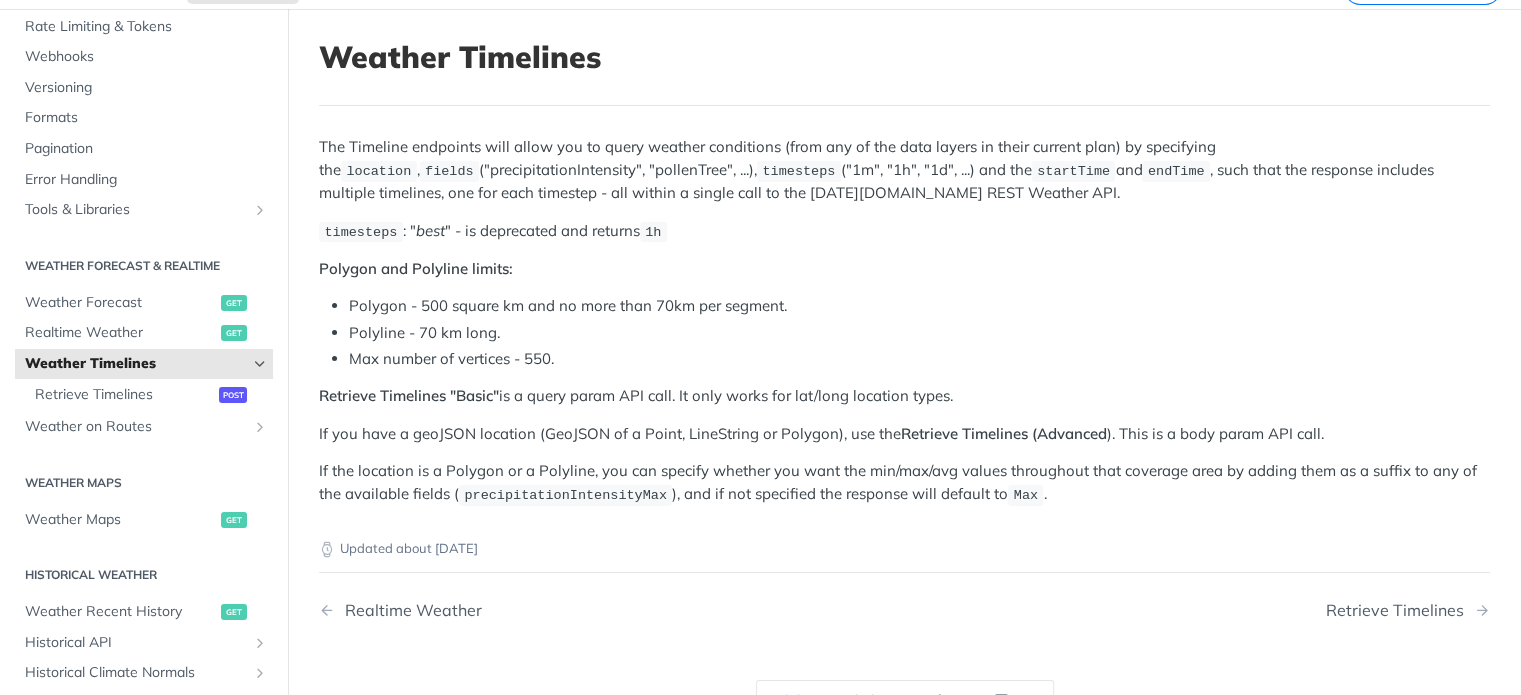 scroll, scrollTop: 100, scrollLeft: 0, axis: vertical 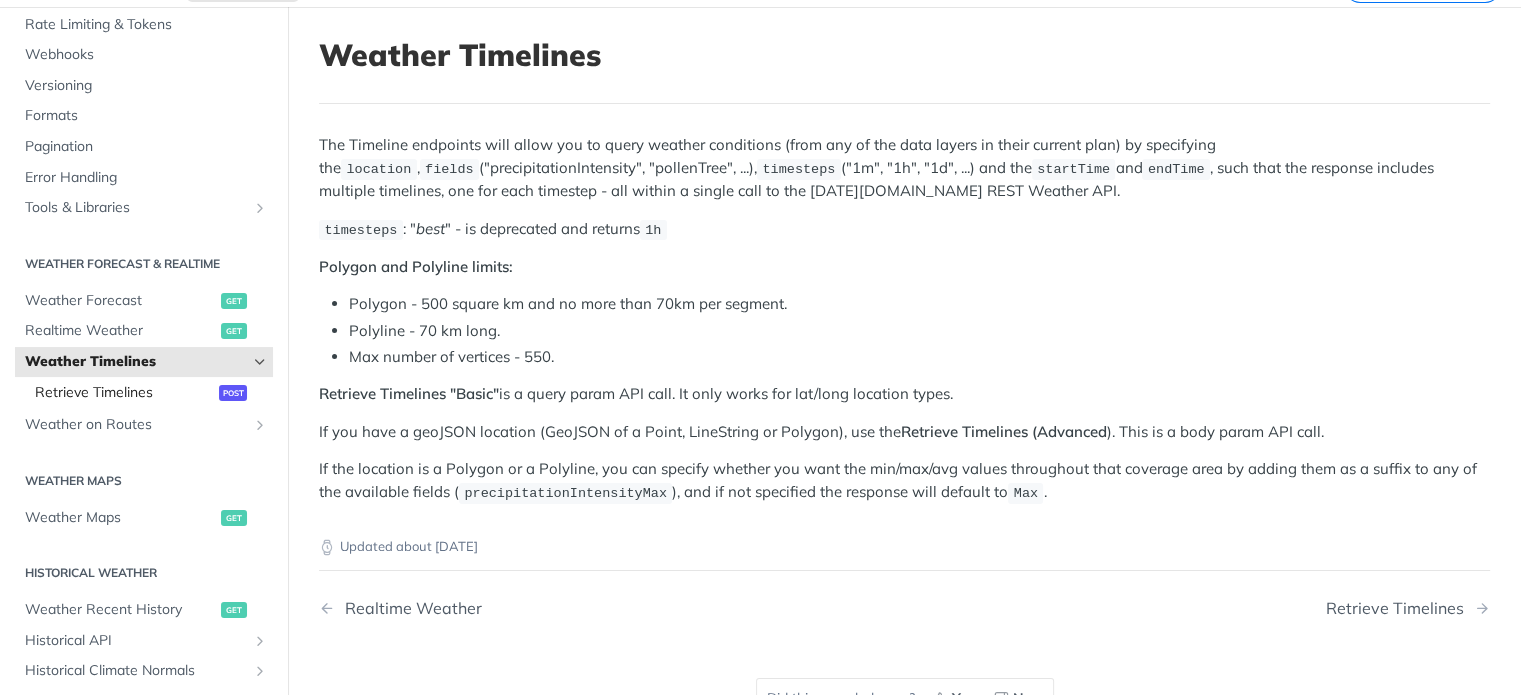 click on "Retrieve Timelines" at bounding box center (124, 393) 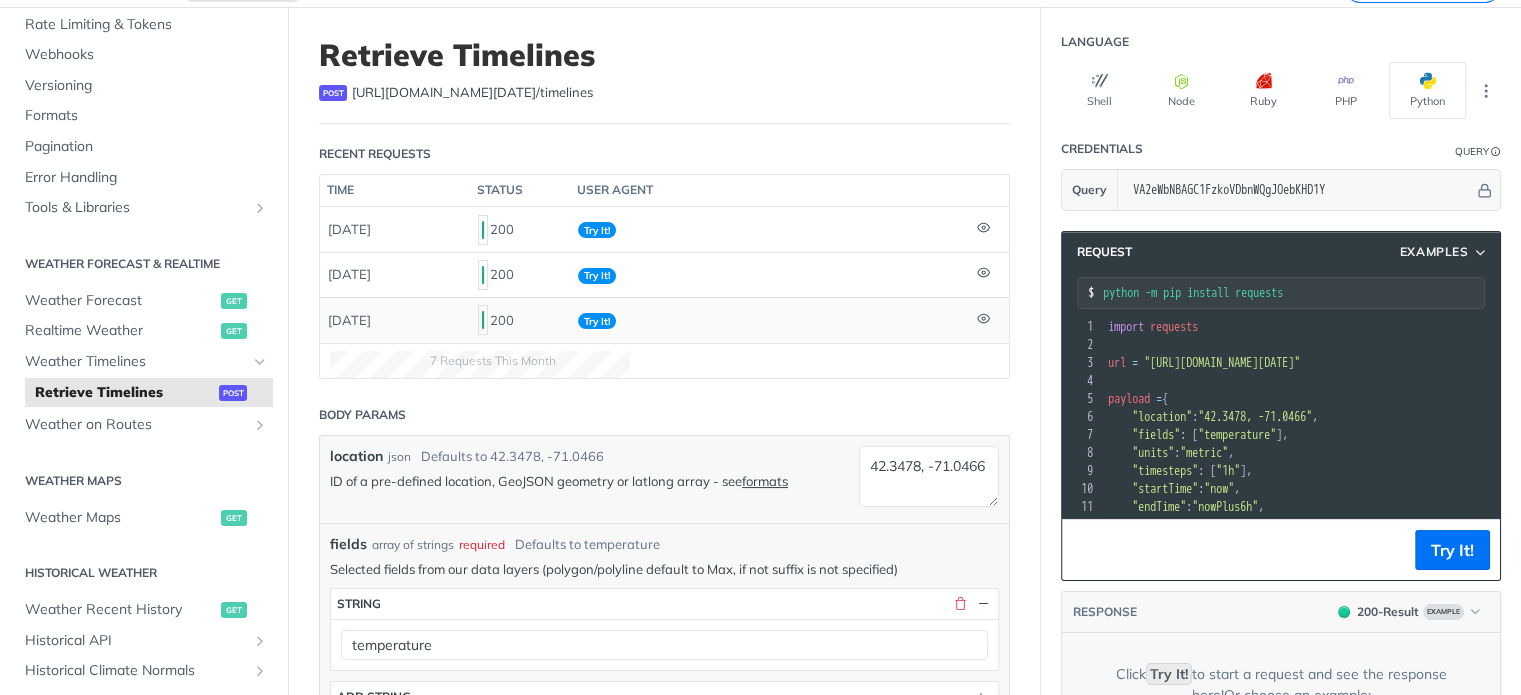 scroll, scrollTop: 0, scrollLeft: 0, axis: both 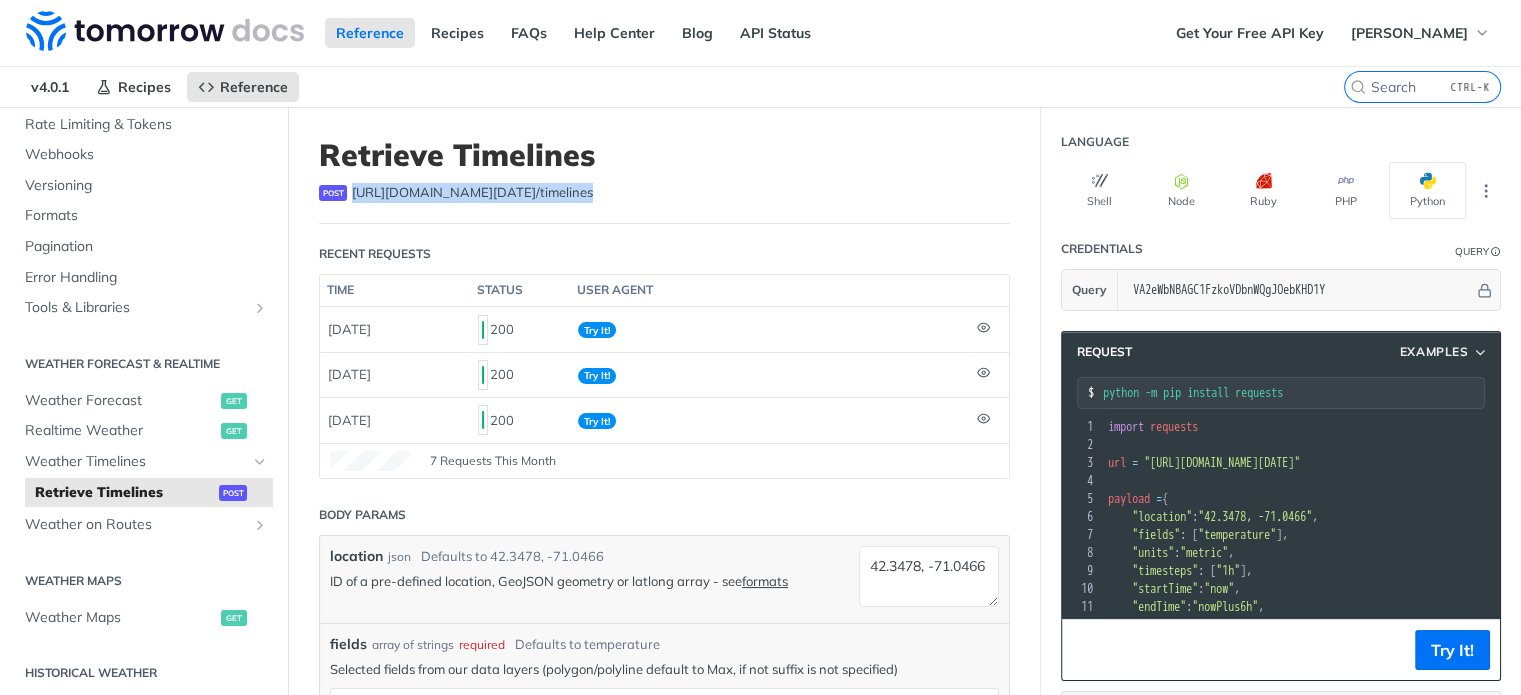 drag, startPoint x: 561, startPoint y: 197, endPoint x: 344, endPoint y: 199, distance: 217.00922 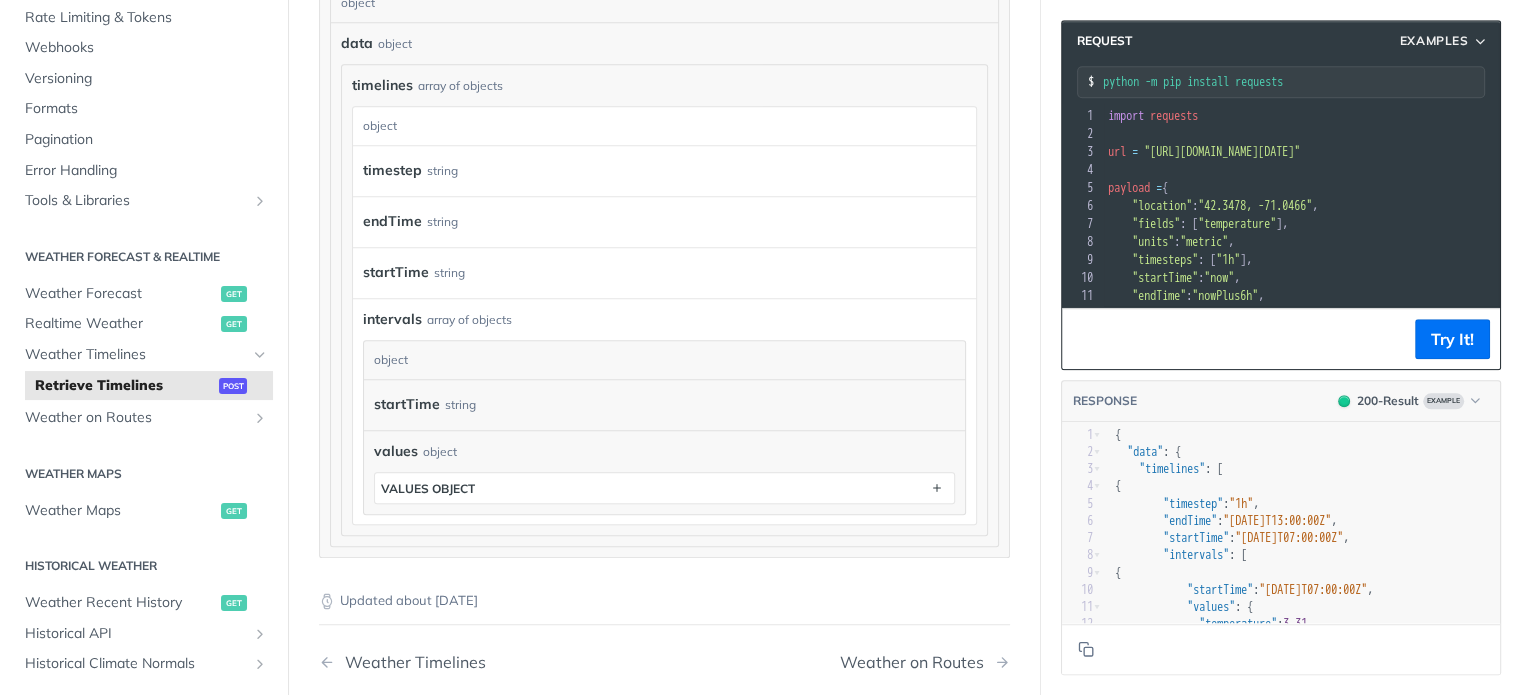 scroll, scrollTop: 1900, scrollLeft: 0, axis: vertical 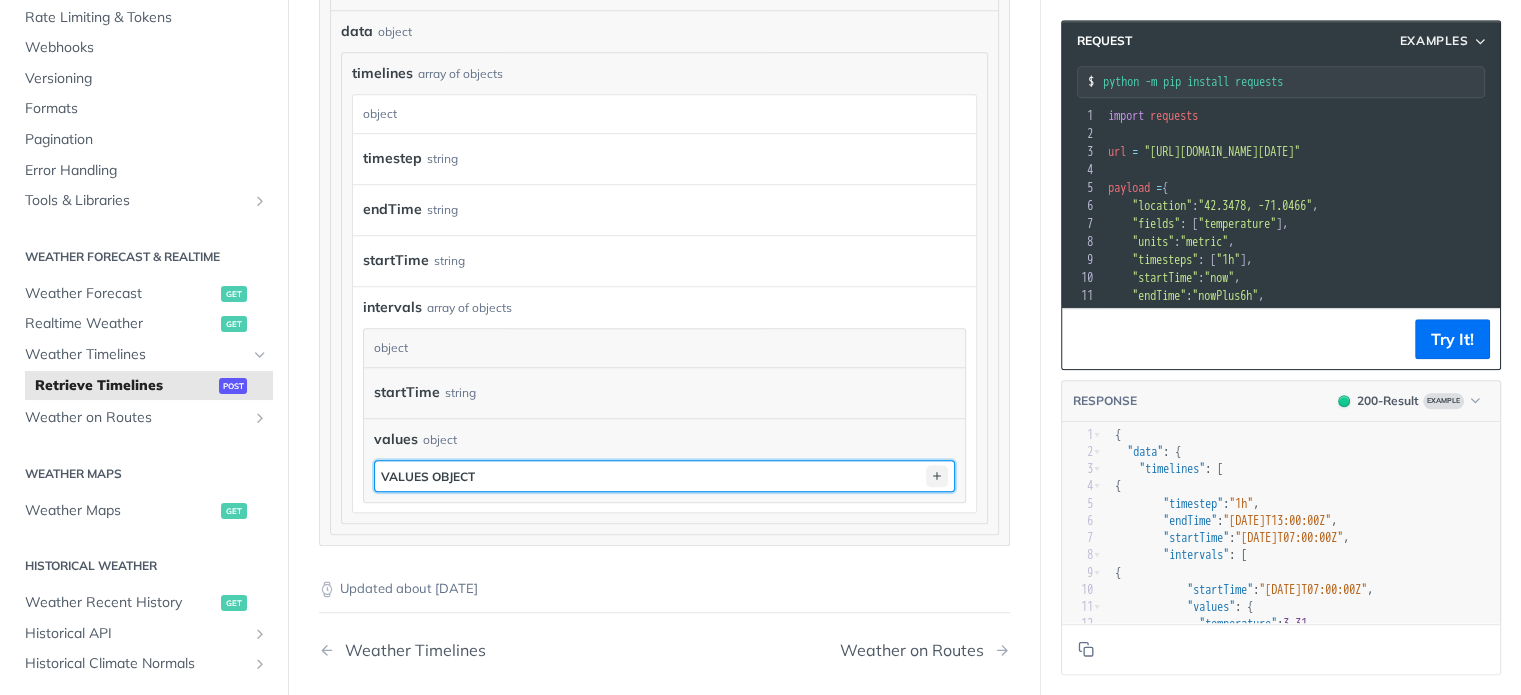 click at bounding box center (937, 476) 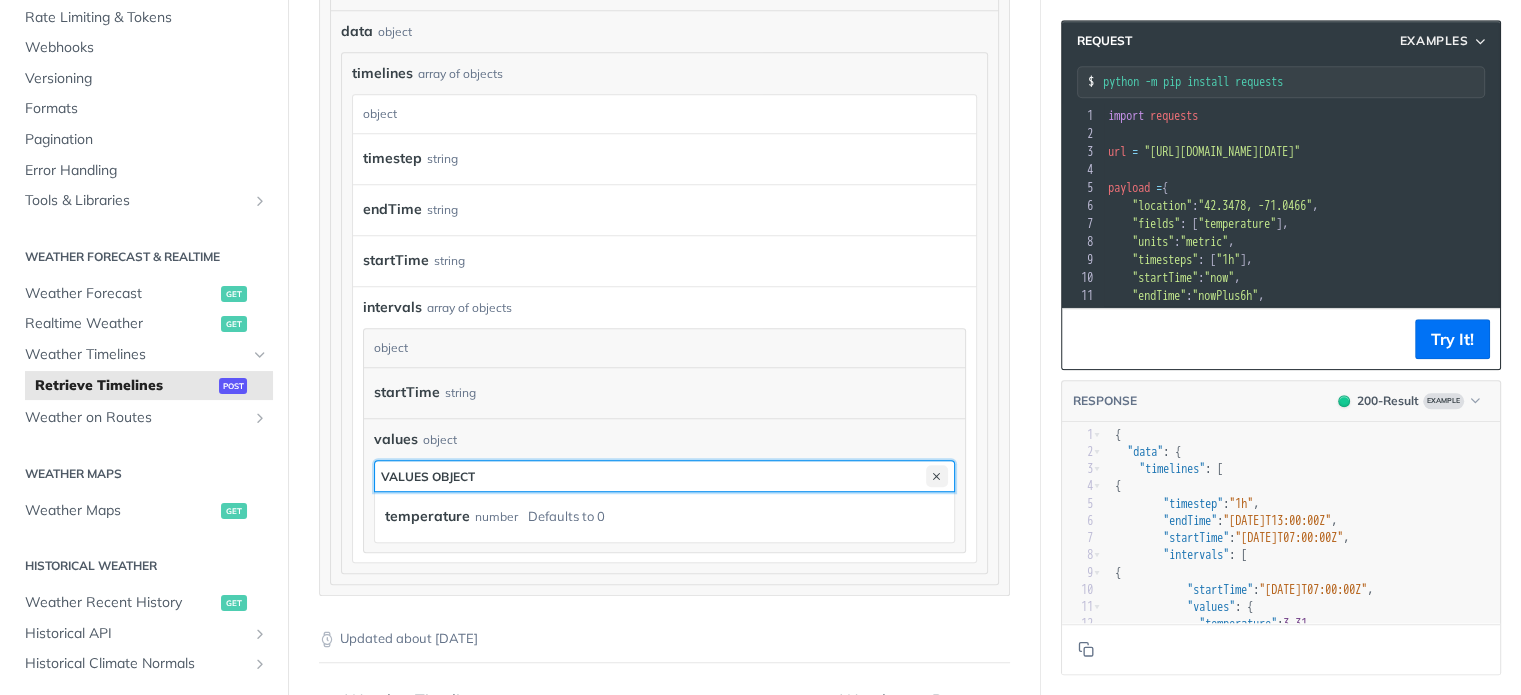 click at bounding box center [937, 476] 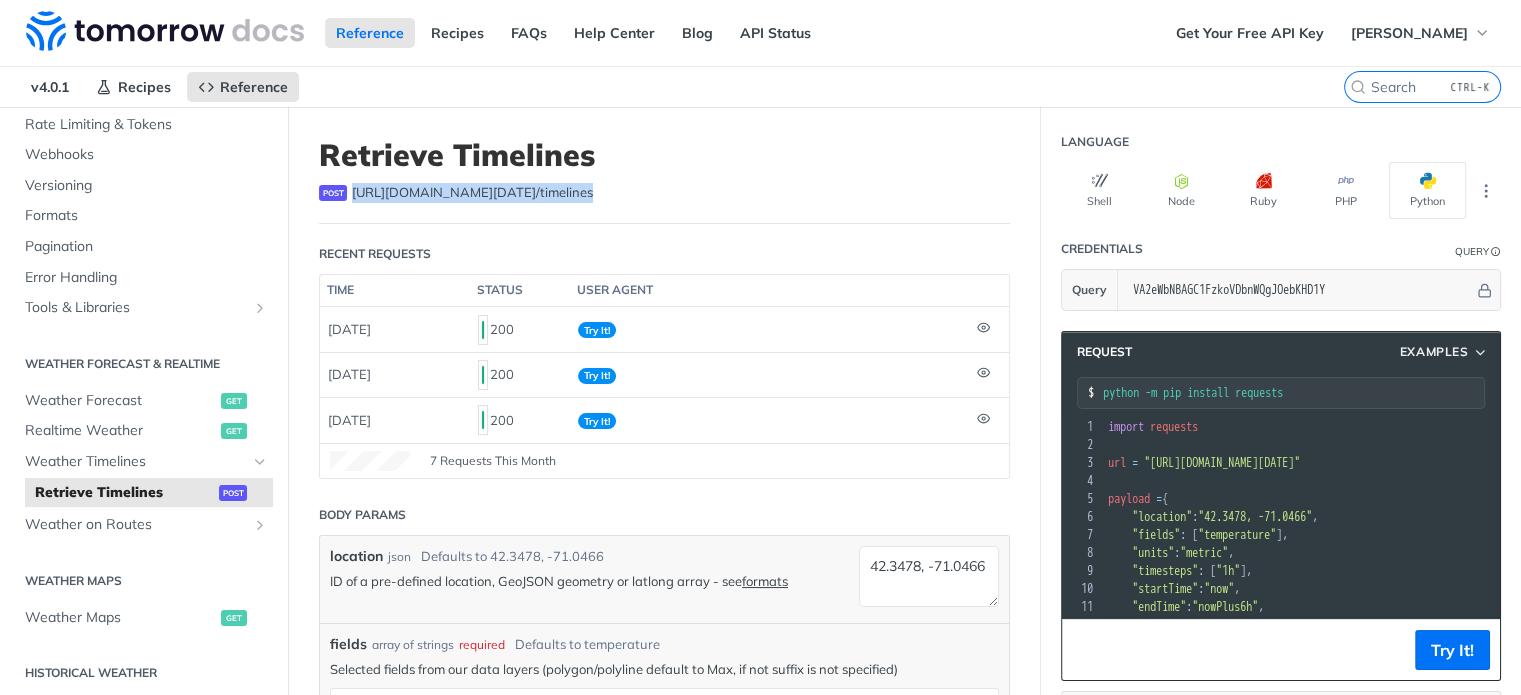scroll, scrollTop: 0, scrollLeft: 0, axis: both 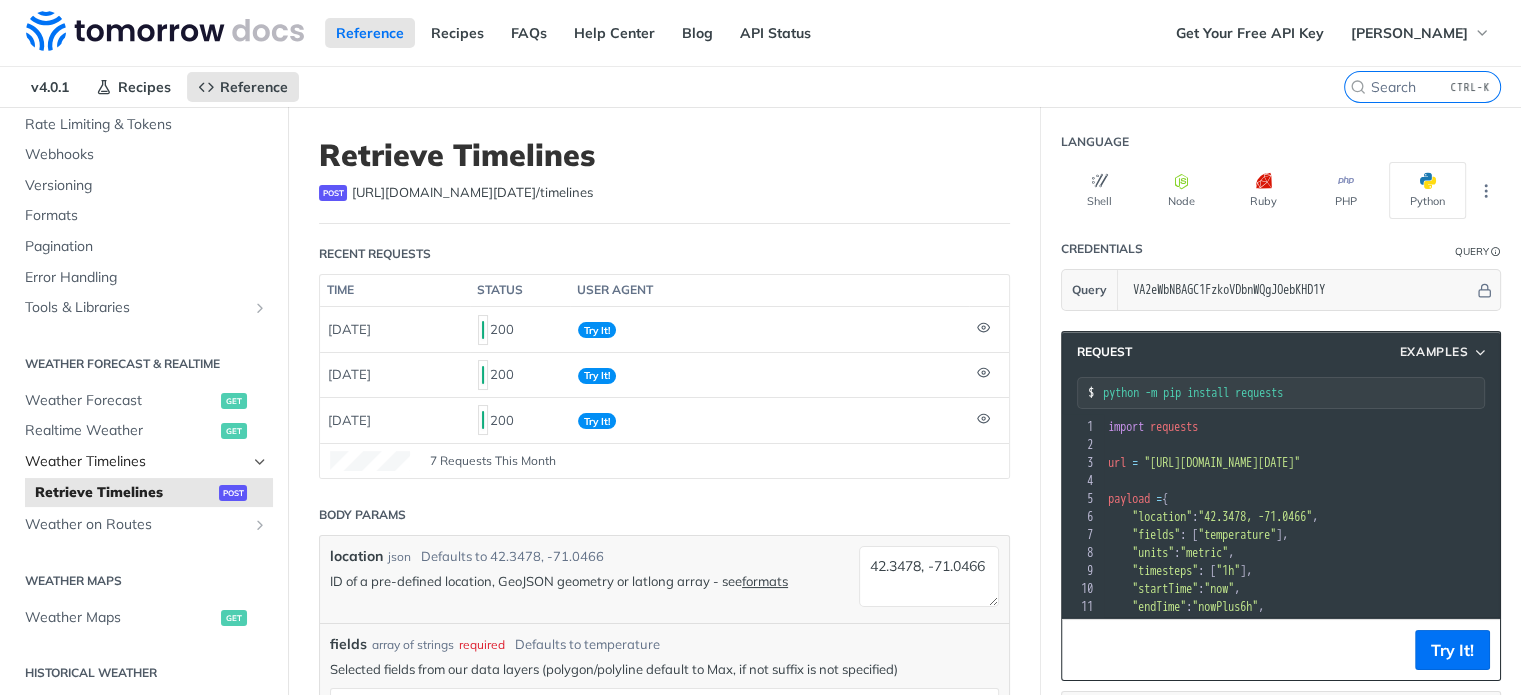 click on "Weather Timelines" at bounding box center (136, 462) 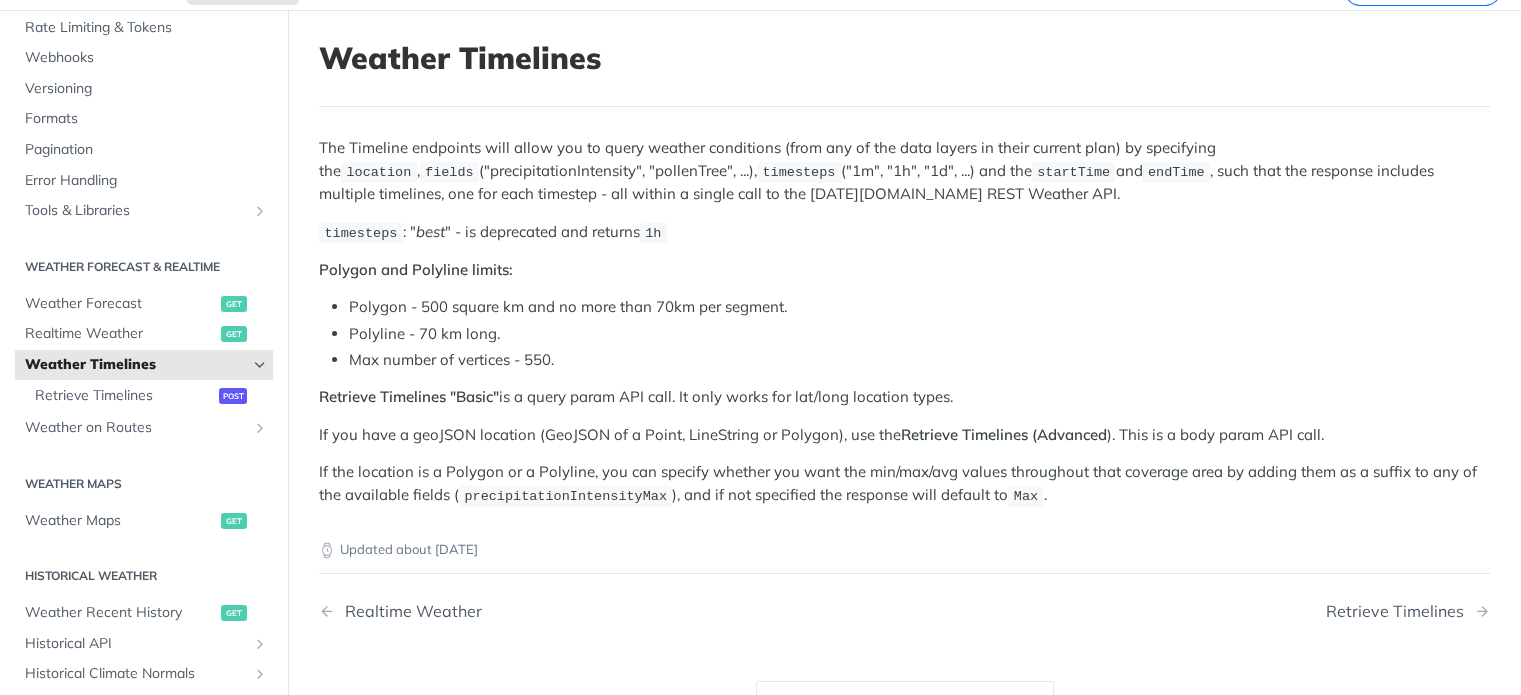 scroll, scrollTop: 100, scrollLeft: 0, axis: vertical 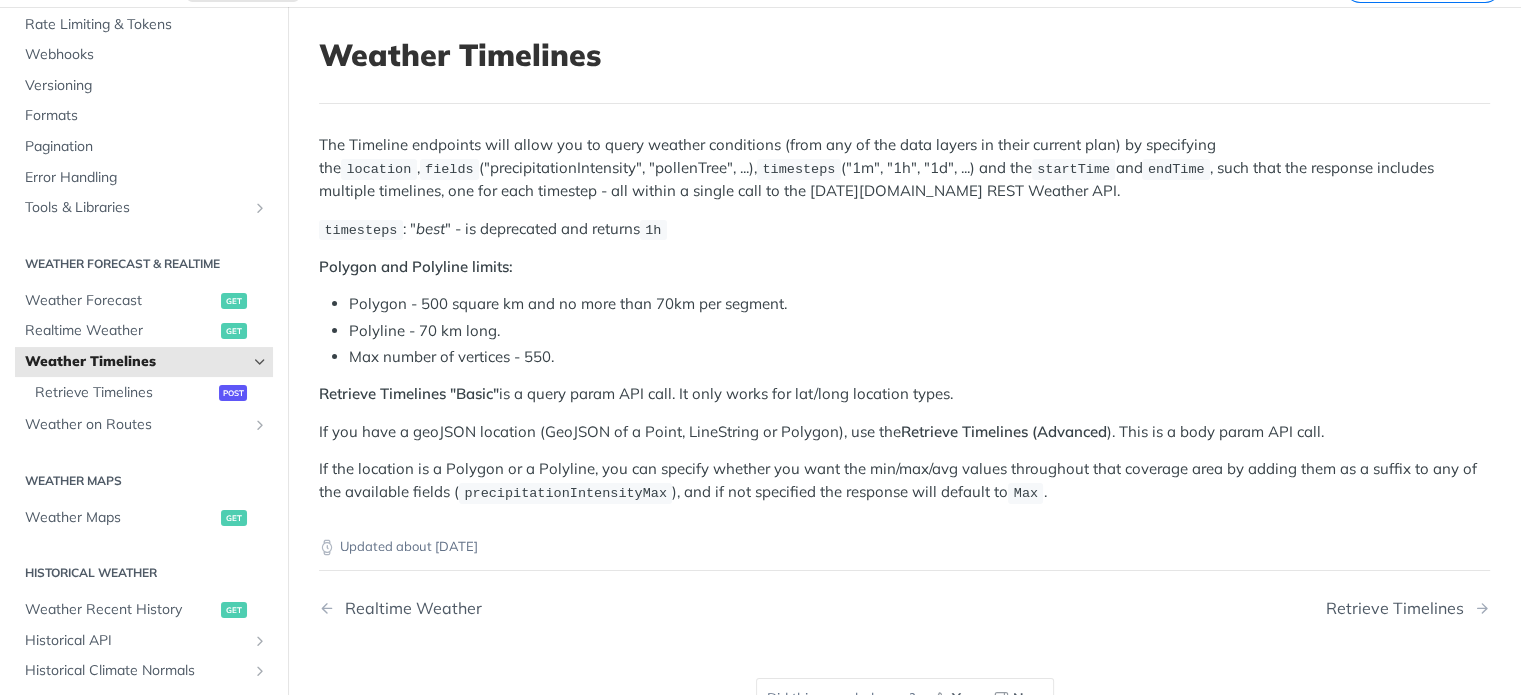 click on "If you have a geoJSON location (GeoJSON of a Point, LineString or Polygon), use the  Retrieve Timelines (Advanced ). This is a body param API call." at bounding box center (904, 432) 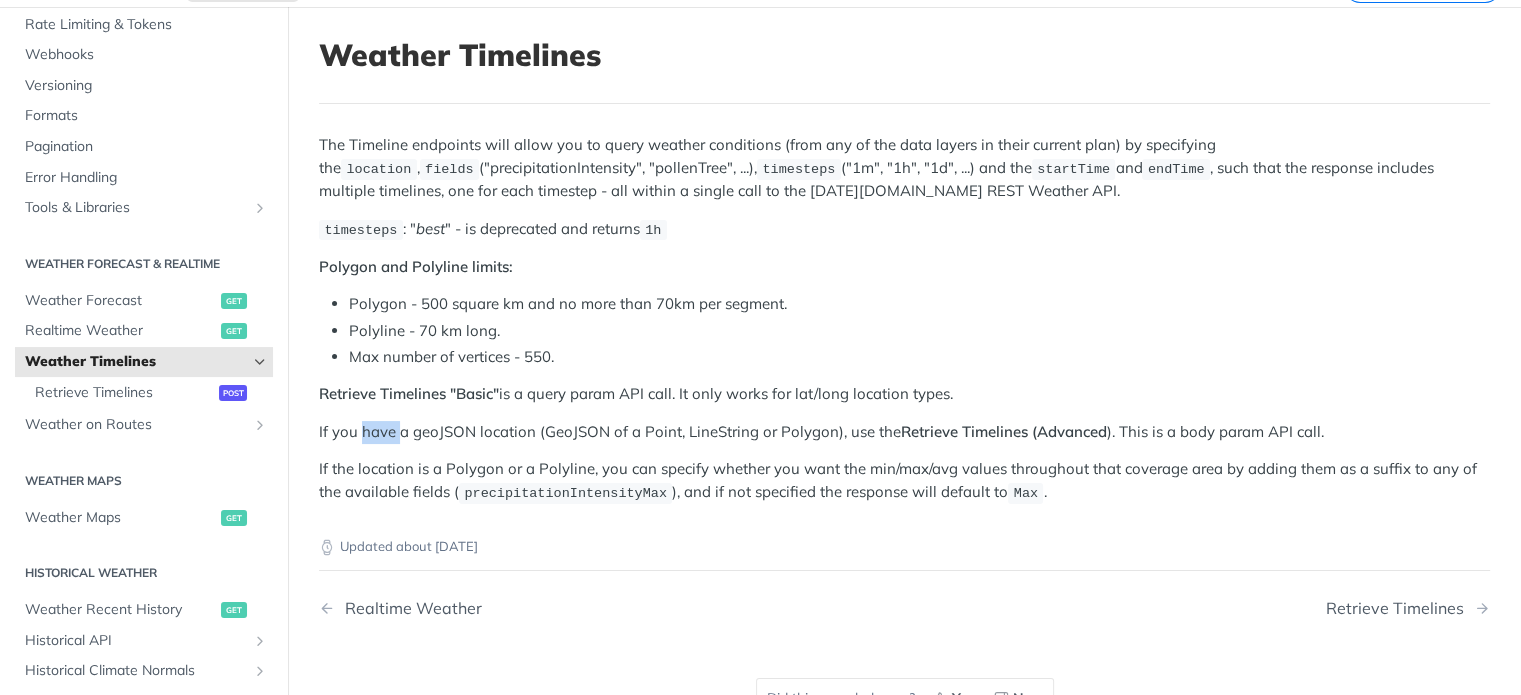 click on "If you have a geoJSON location (GeoJSON of a Point, LineString or Polygon), use the  Retrieve Timelines (Advanced ). This is a body param API call." at bounding box center (904, 432) 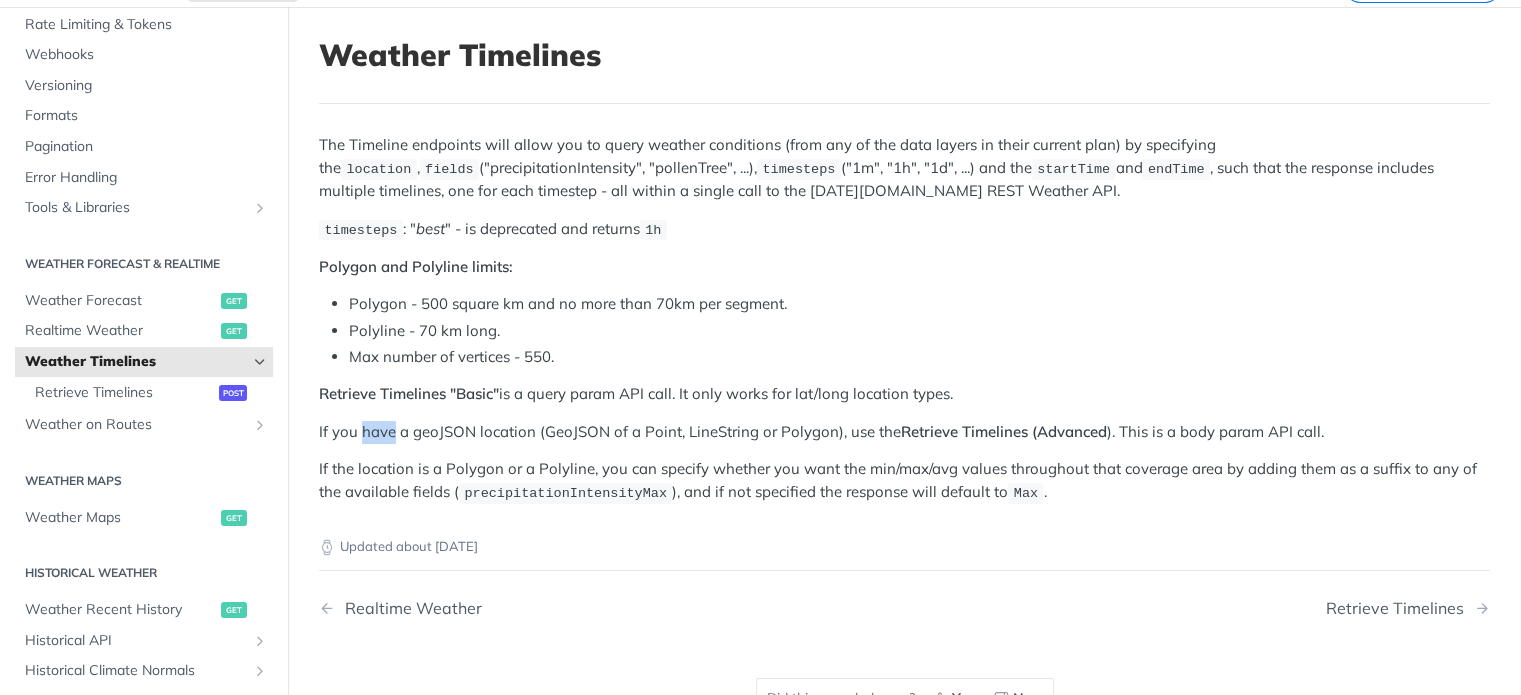 click on "If you have a geoJSON location (GeoJSON of a Point, LineString or Polygon), use the  Retrieve Timelines (Advanced ). This is a body param API call." at bounding box center [904, 432] 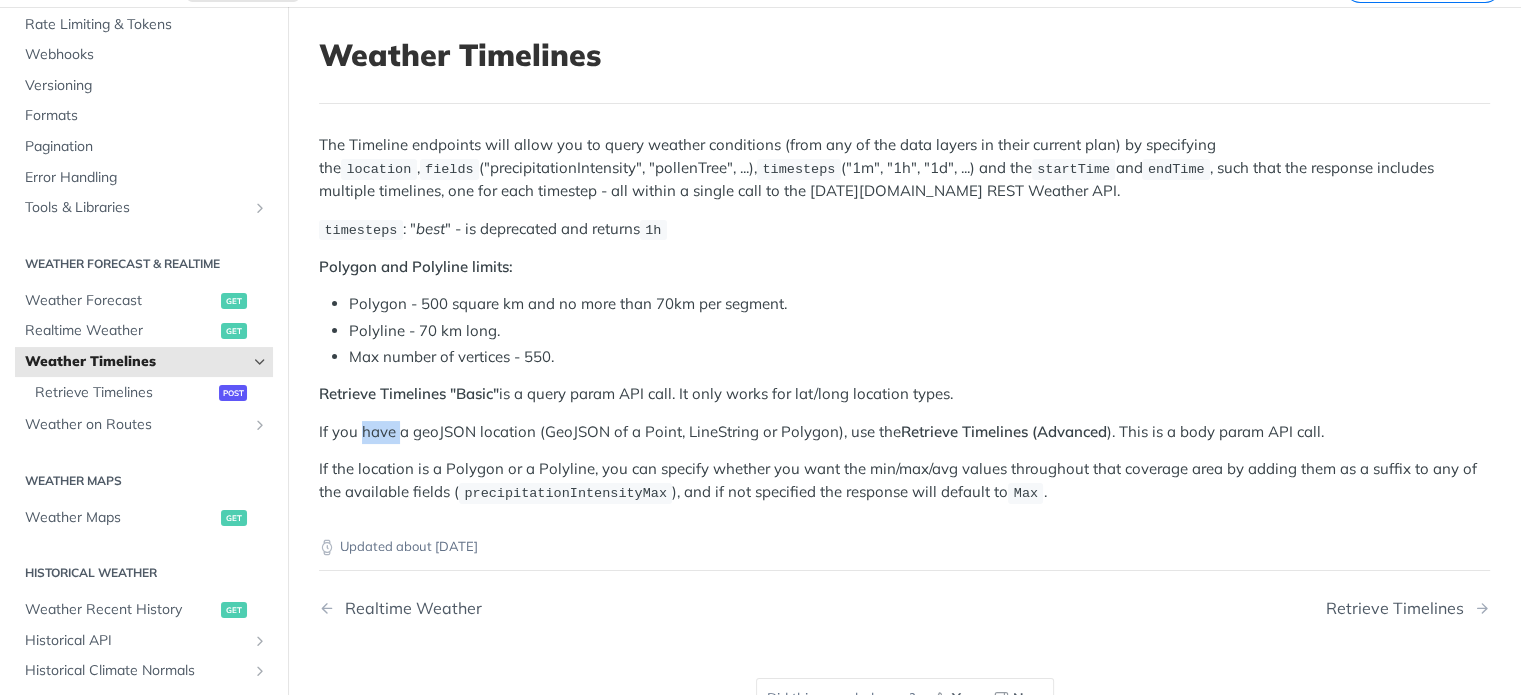 click on "If you have a geoJSON location (GeoJSON of a Point, LineString or Polygon), use the  Retrieve Timelines (Advanced ). This is a body param API call." at bounding box center [904, 432] 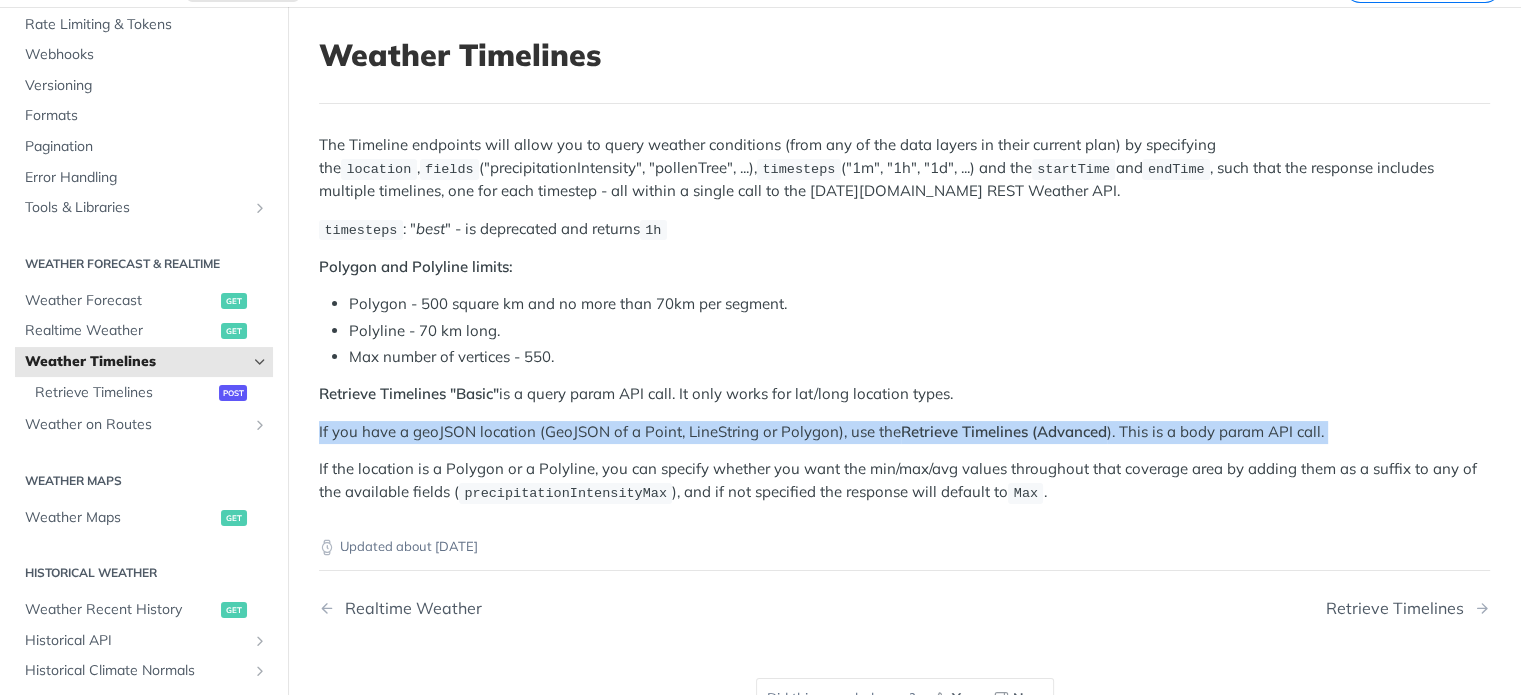 click on "If you have a geoJSON location (GeoJSON of a Point, LineString or Polygon), use the  Retrieve Timelines (Advanced ). This is a body param API call." at bounding box center [904, 432] 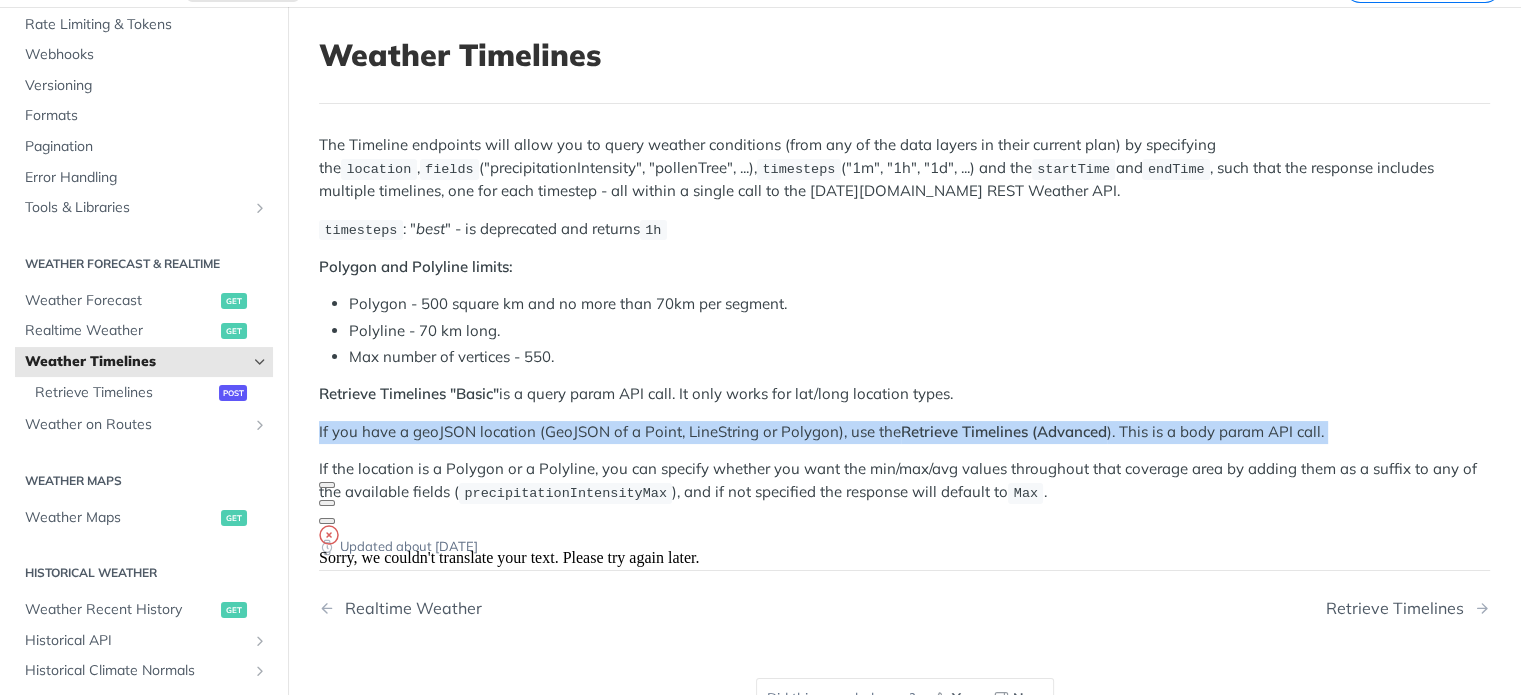 click at bounding box center (327, 503) 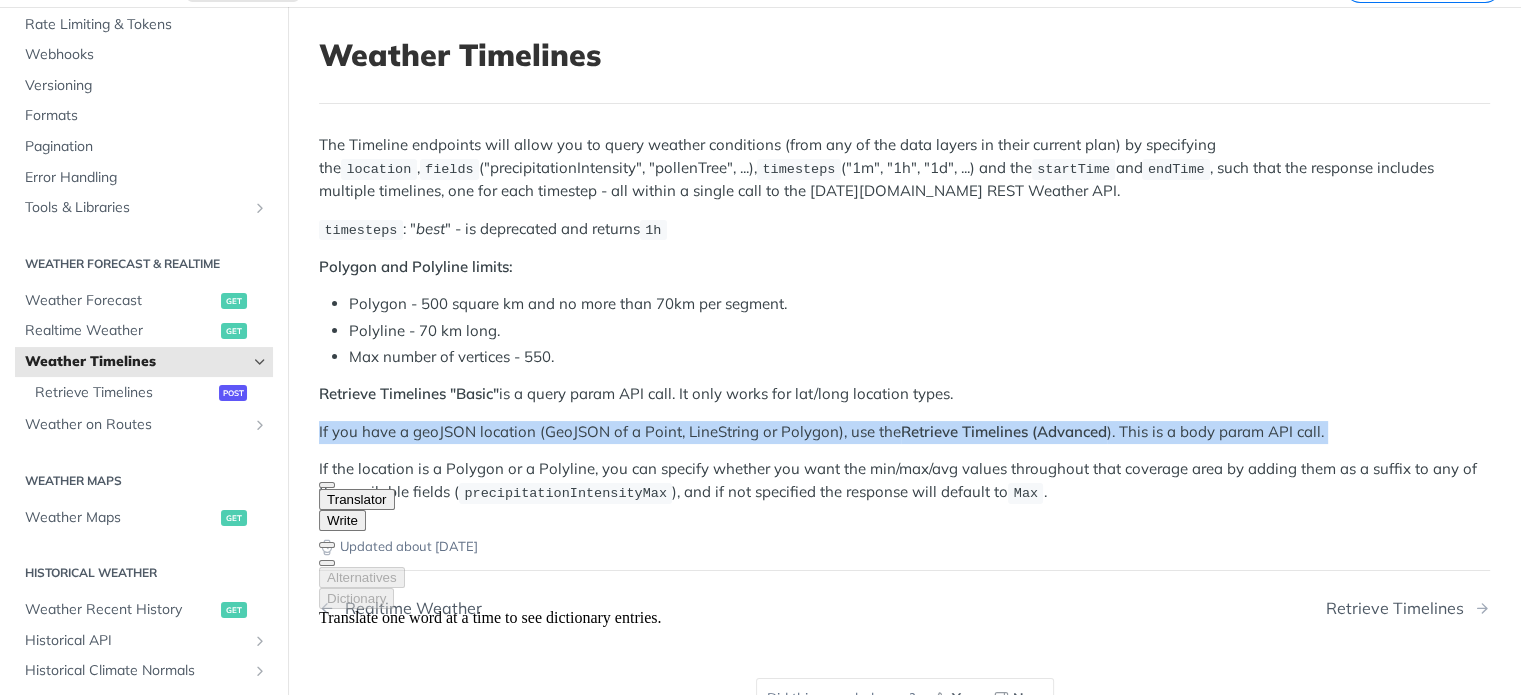 click at bounding box center (327, 563) 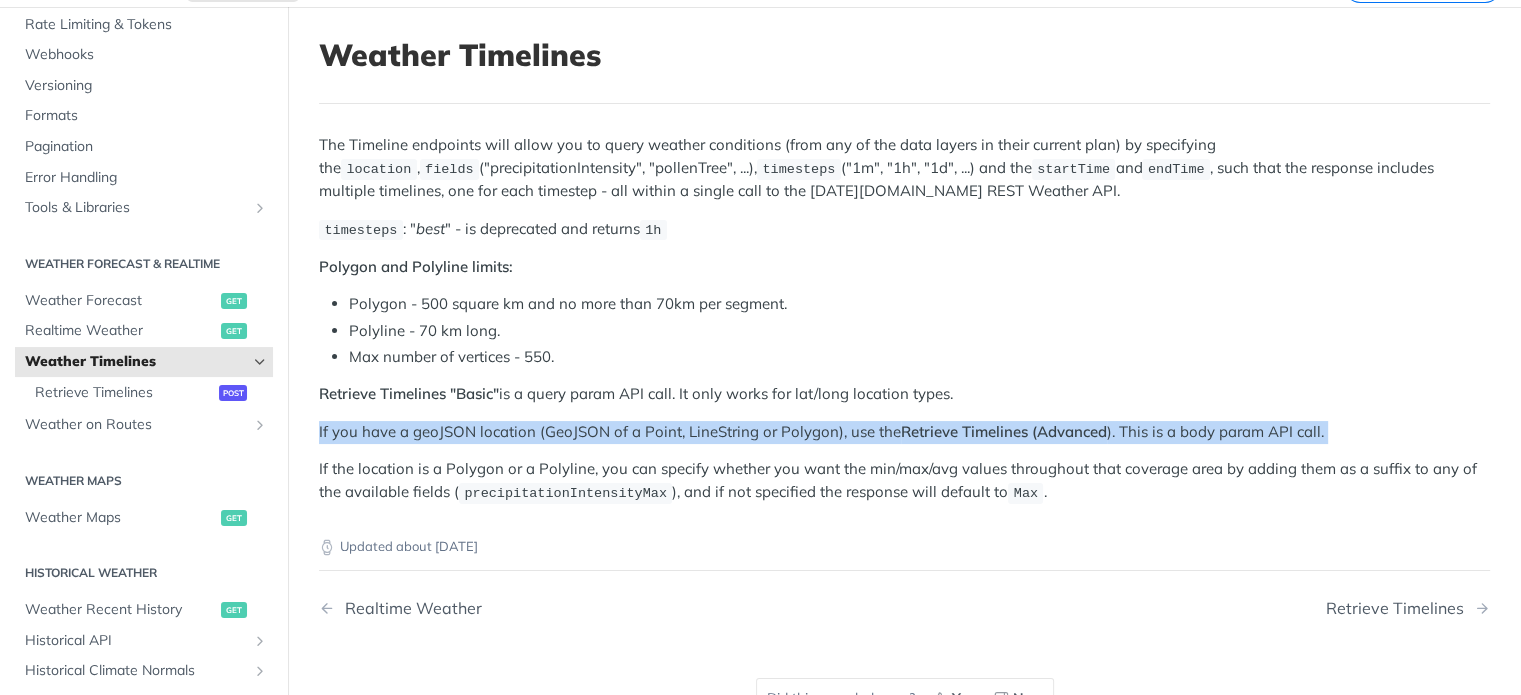 click on "If you have a geoJSON location (GeoJSON of a Point, LineString or Polygon), use the  Retrieve Timelines (Advanced ). This is a body param API call." at bounding box center (904, 432) 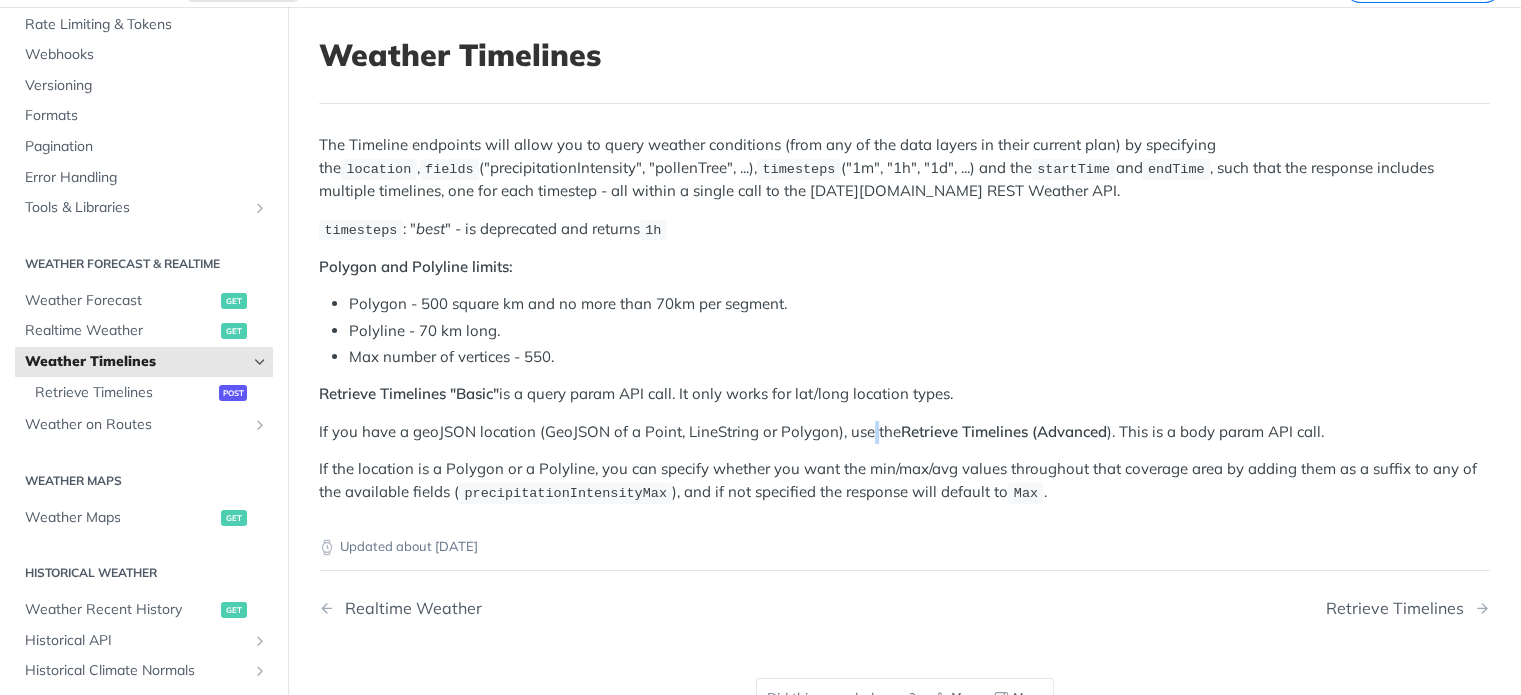 click on "If you have a geoJSON location (GeoJSON of a Point, LineString or Polygon), use the  Retrieve Timelines (Advanced ). This is a body param API call." at bounding box center (904, 432) 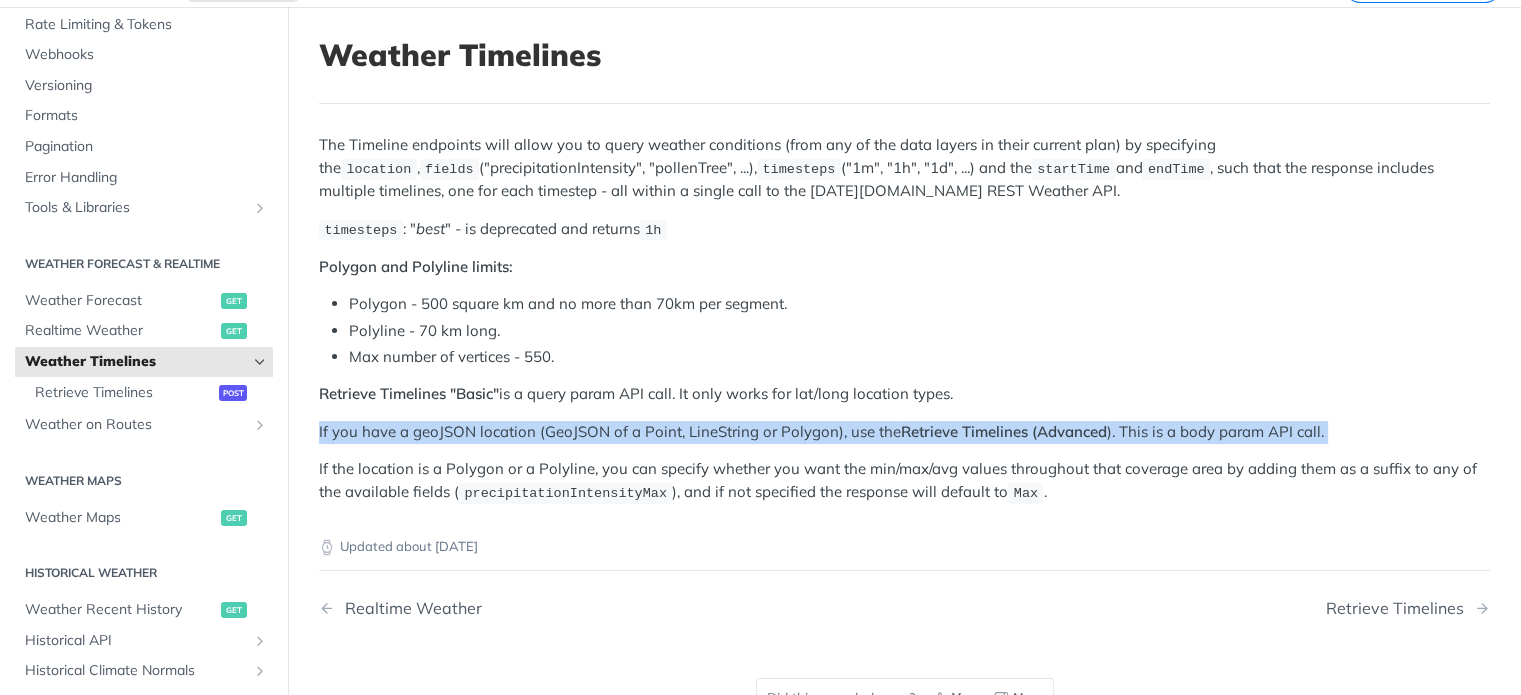 click on "If you have a geoJSON location (GeoJSON of a Point, LineString or Polygon), use the  Retrieve Timelines (Advanced ). This is a body param API call." at bounding box center (904, 432) 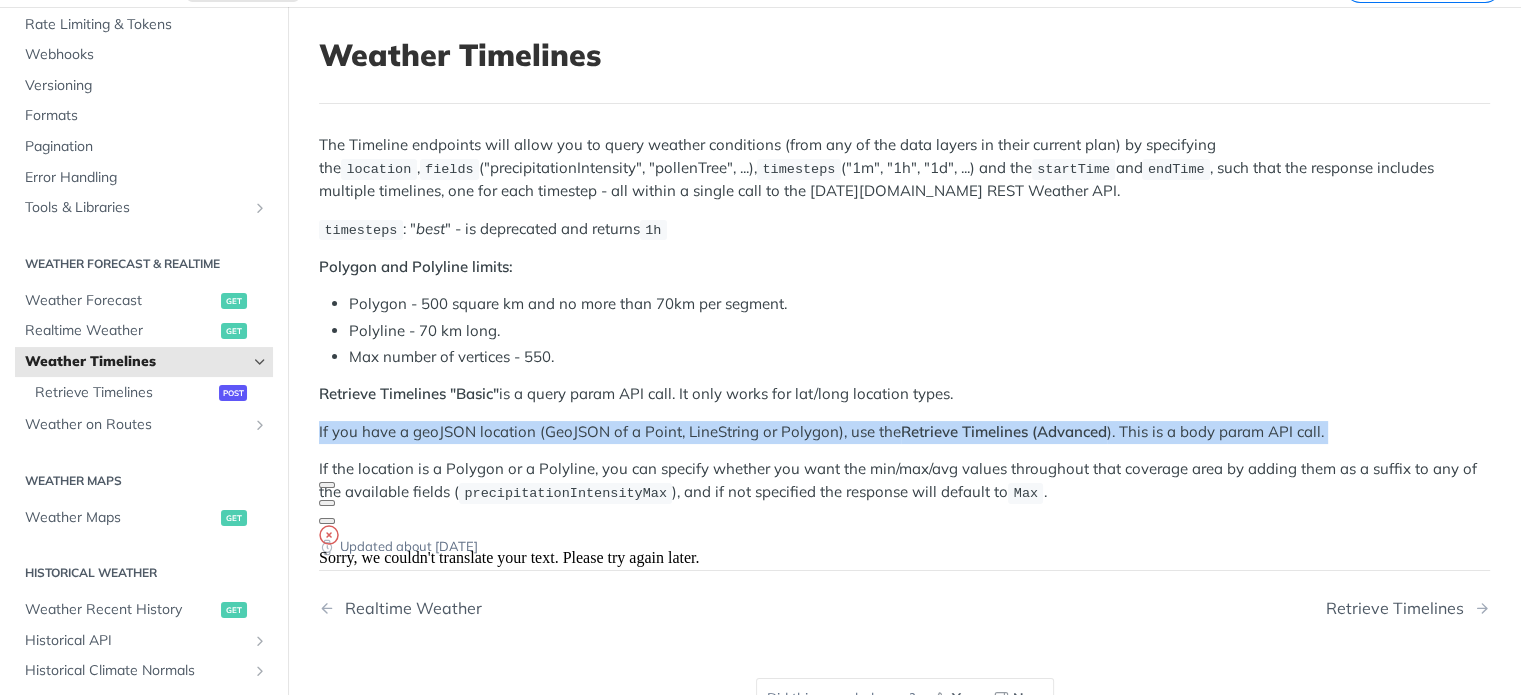 click 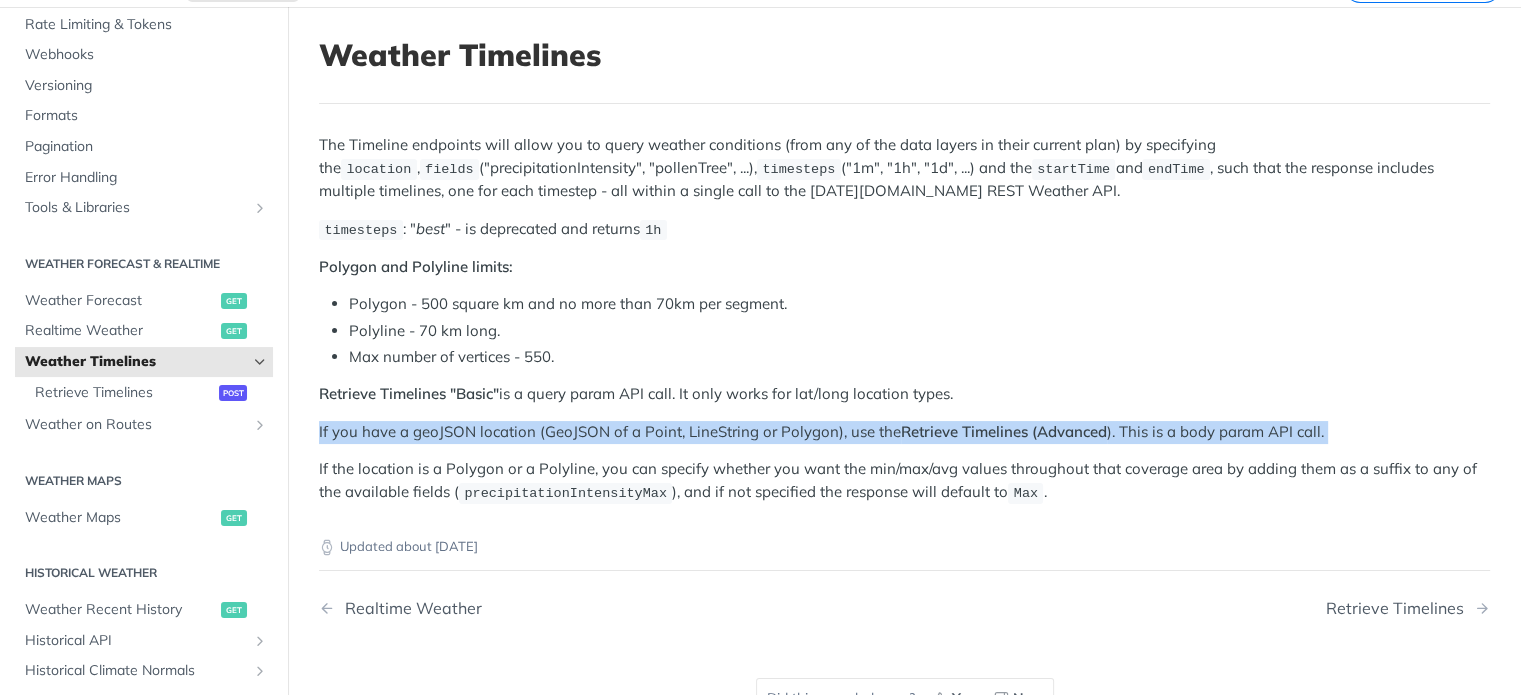 drag, startPoint x: 586, startPoint y: 432, endPoint x: 564, endPoint y: 434, distance: 22.090721 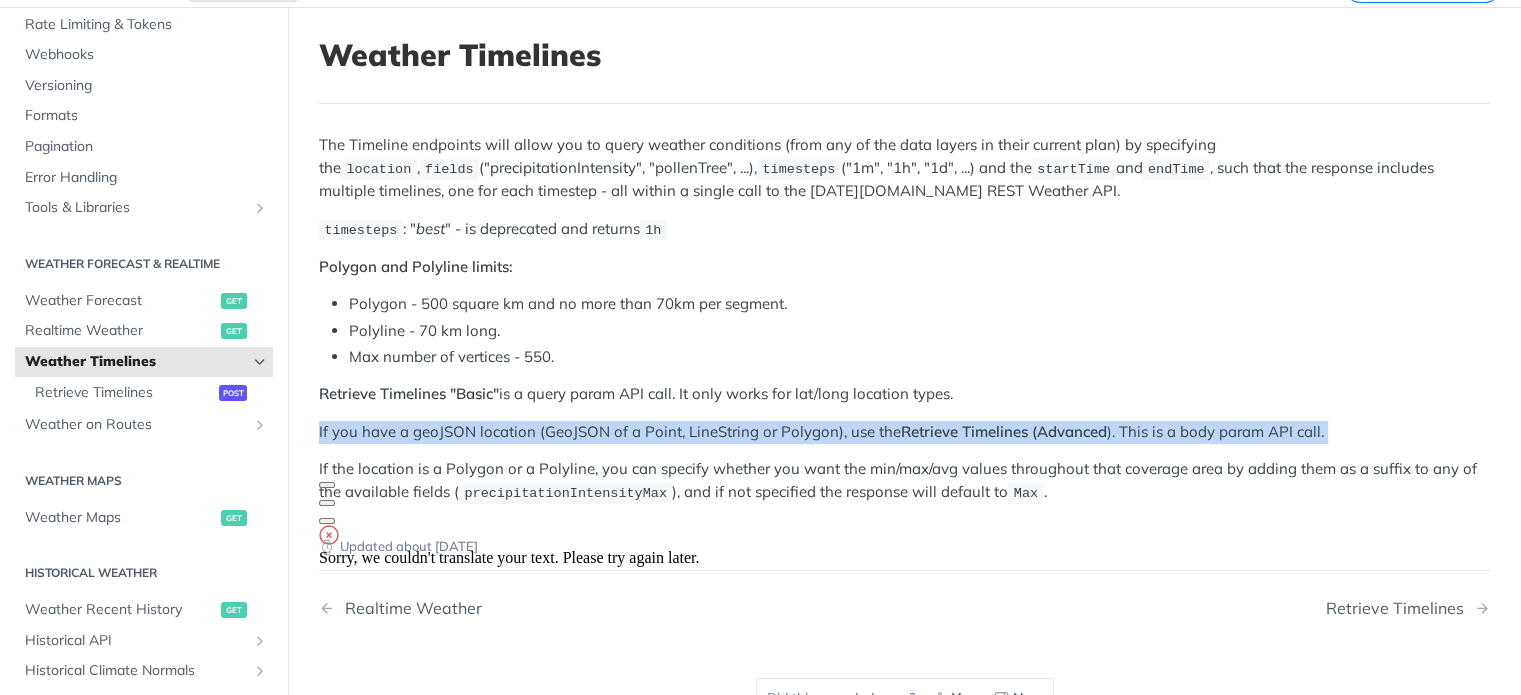 click 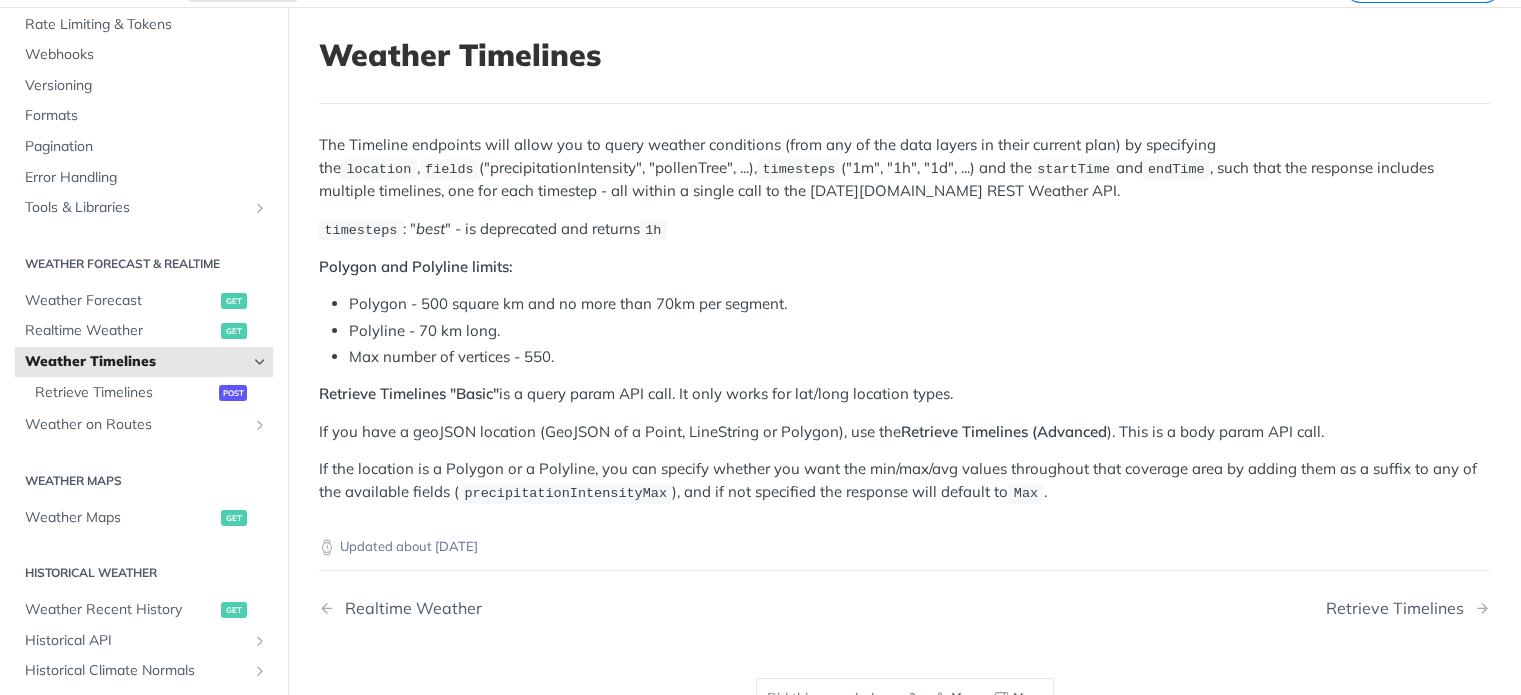 click on "If the location is a Polygon or a Polyline, you can specify whether you want the min/max/avg values throughout that coverage area by adding them as a suffix to any of the available fields ( precipitationIntensityMax ), and if not specified the response will default to  Max ." at bounding box center [904, 481] 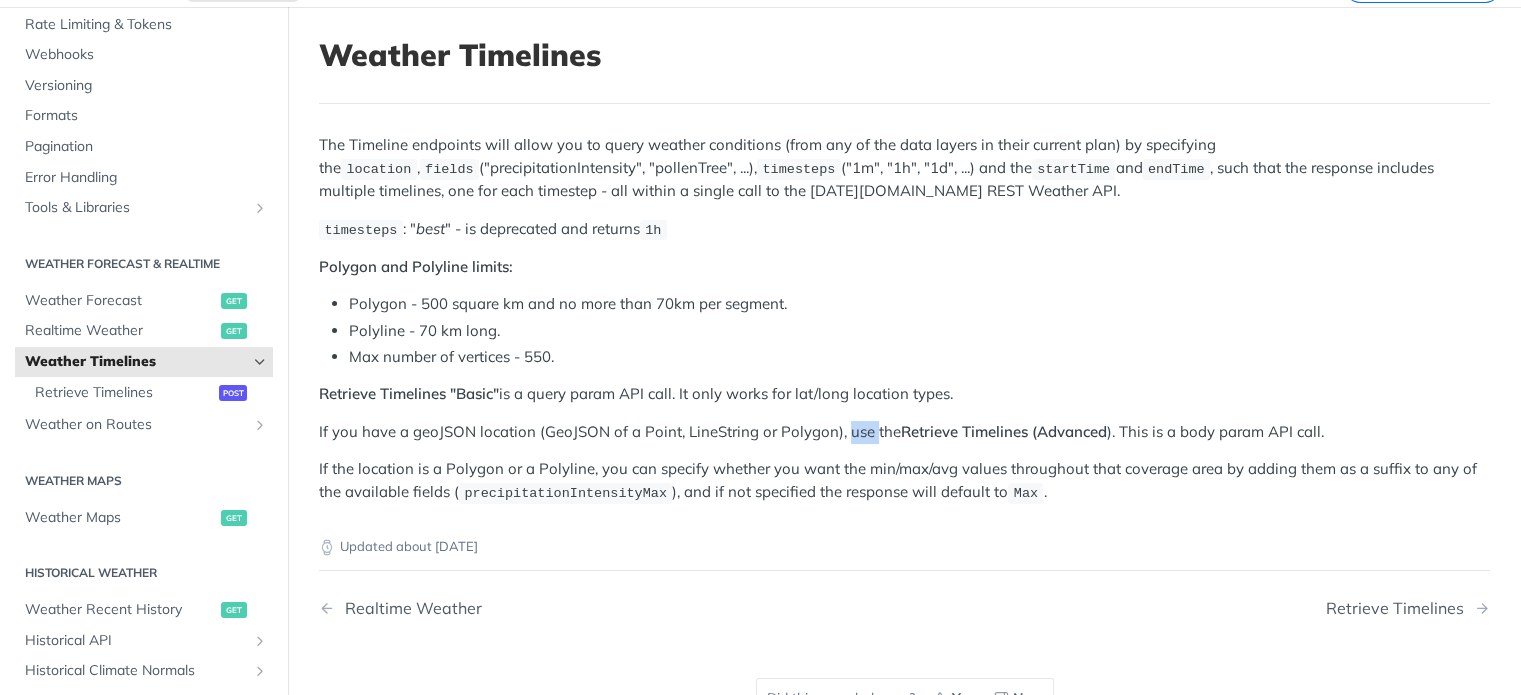 click on "If you have a geoJSON location (GeoJSON of a Point, LineString or Polygon), use the  Retrieve Timelines (Advanced ). This is a body param API call." at bounding box center (904, 432) 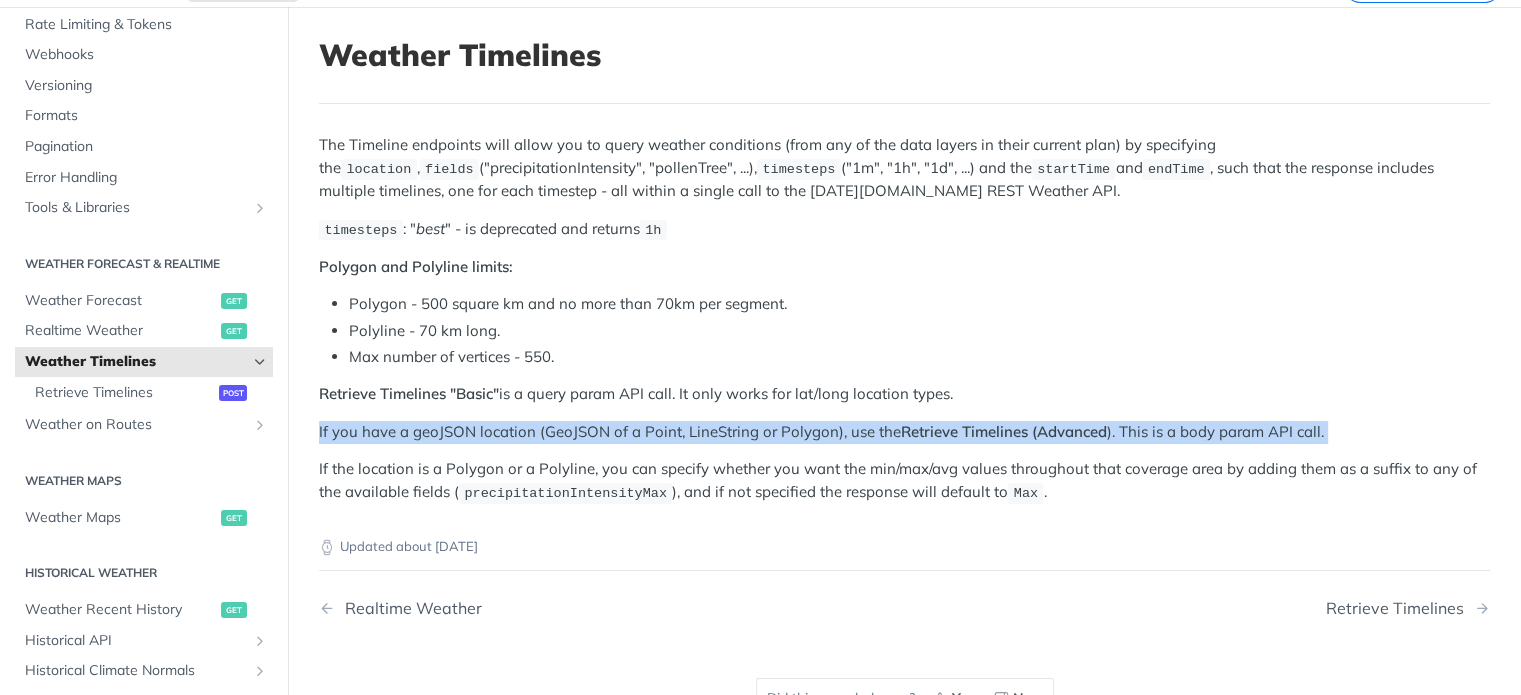 click on "If you have a geoJSON location (GeoJSON of a Point, LineString or Polygon), use the  Retrieve Timelines (Advanced ). This is a body param API call." at bounding box center (904, 432) 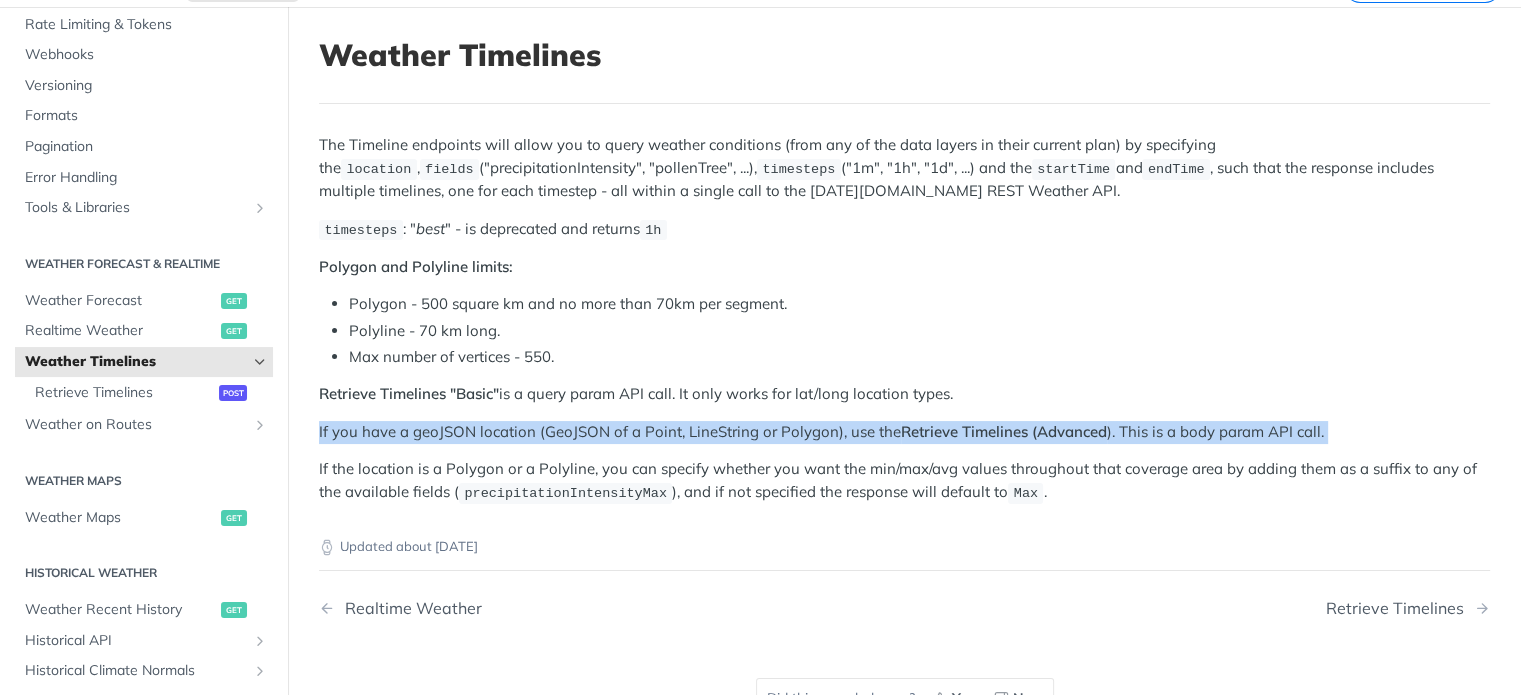 click 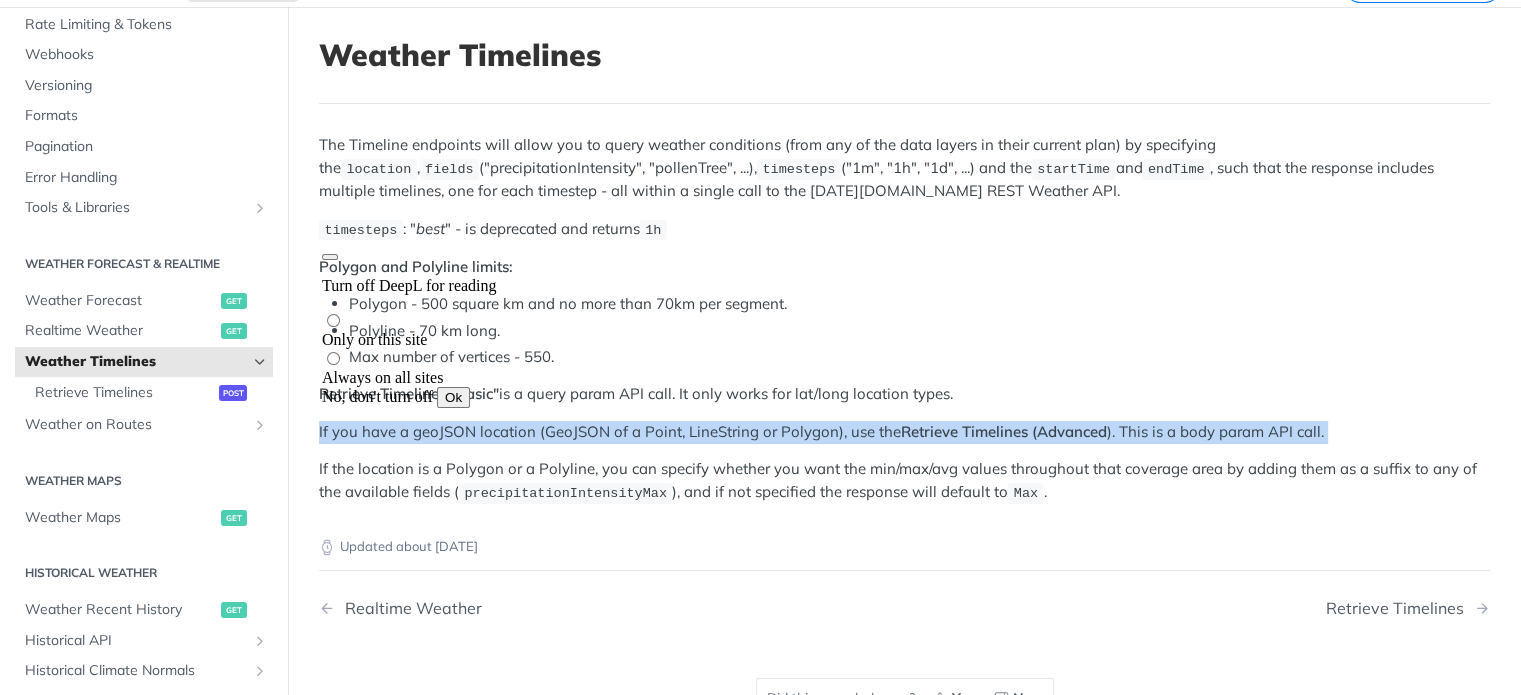 click on "Always on all sites" 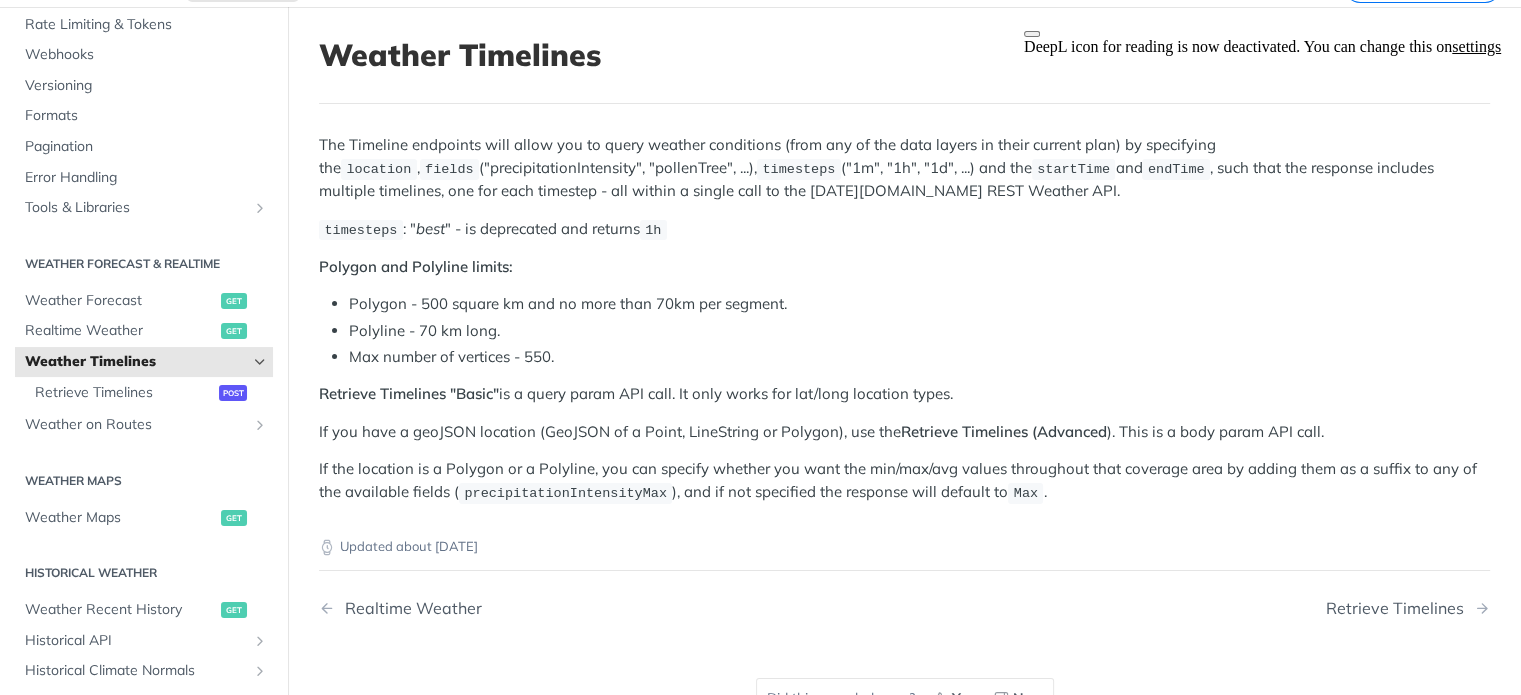 click on "Max number of vertices - 550." at bounding box center [919, 357] 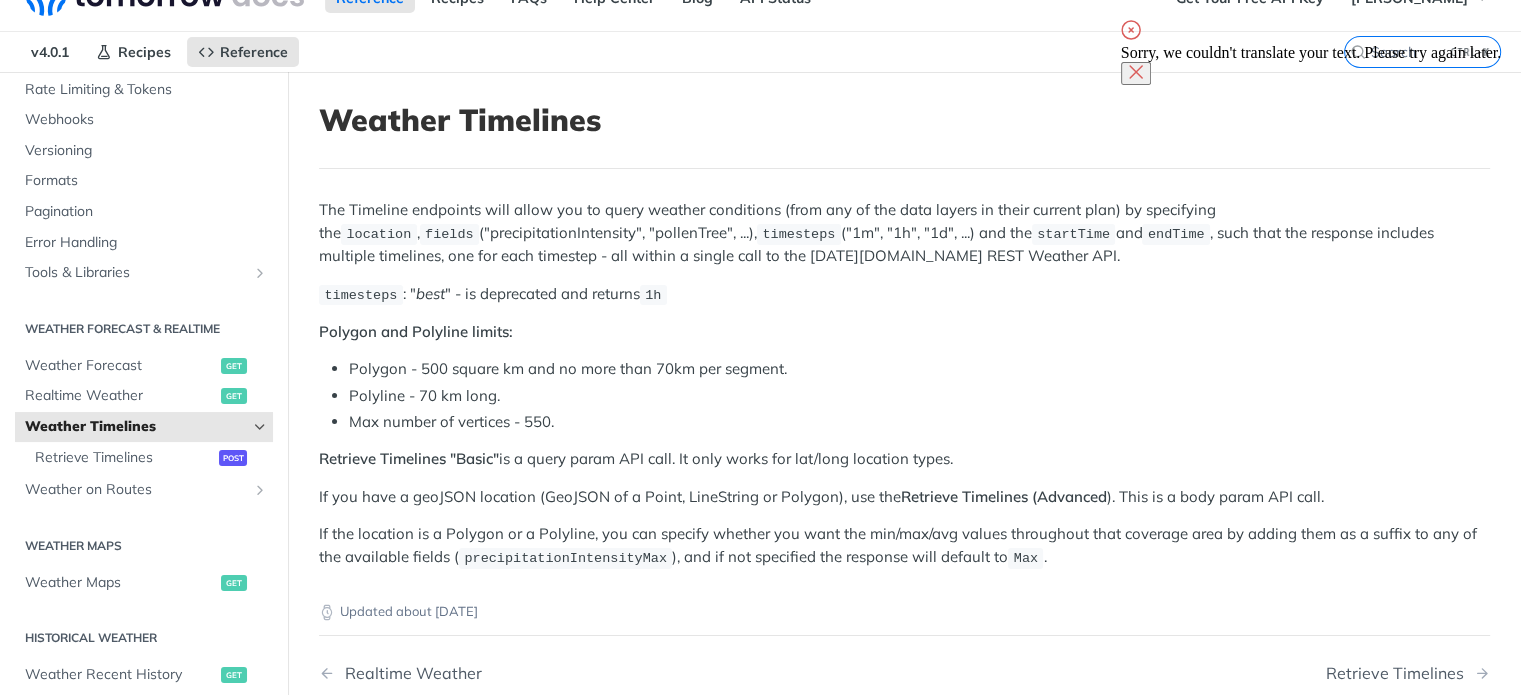 scroll, scrollTop: 0, scrollLeft: 0, axis: both 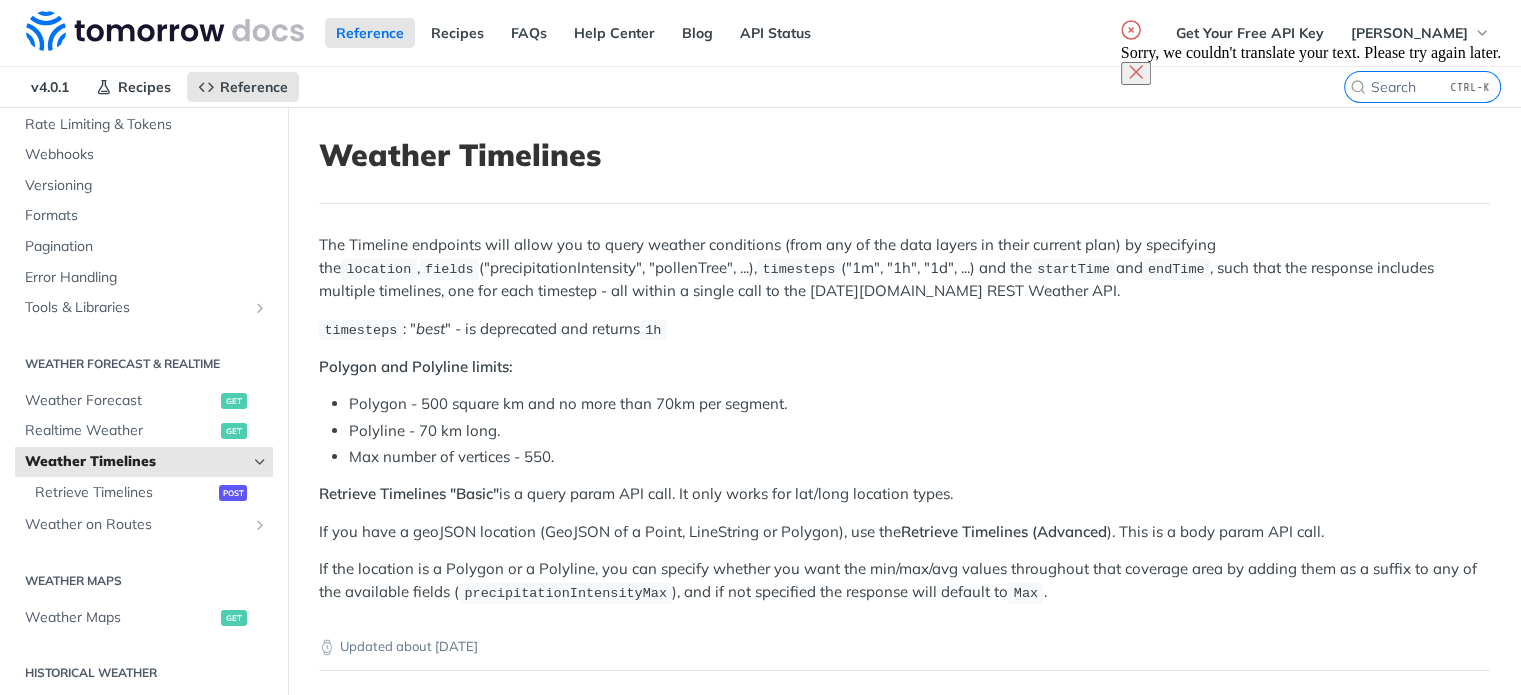 click at bounding box center (260, 462) 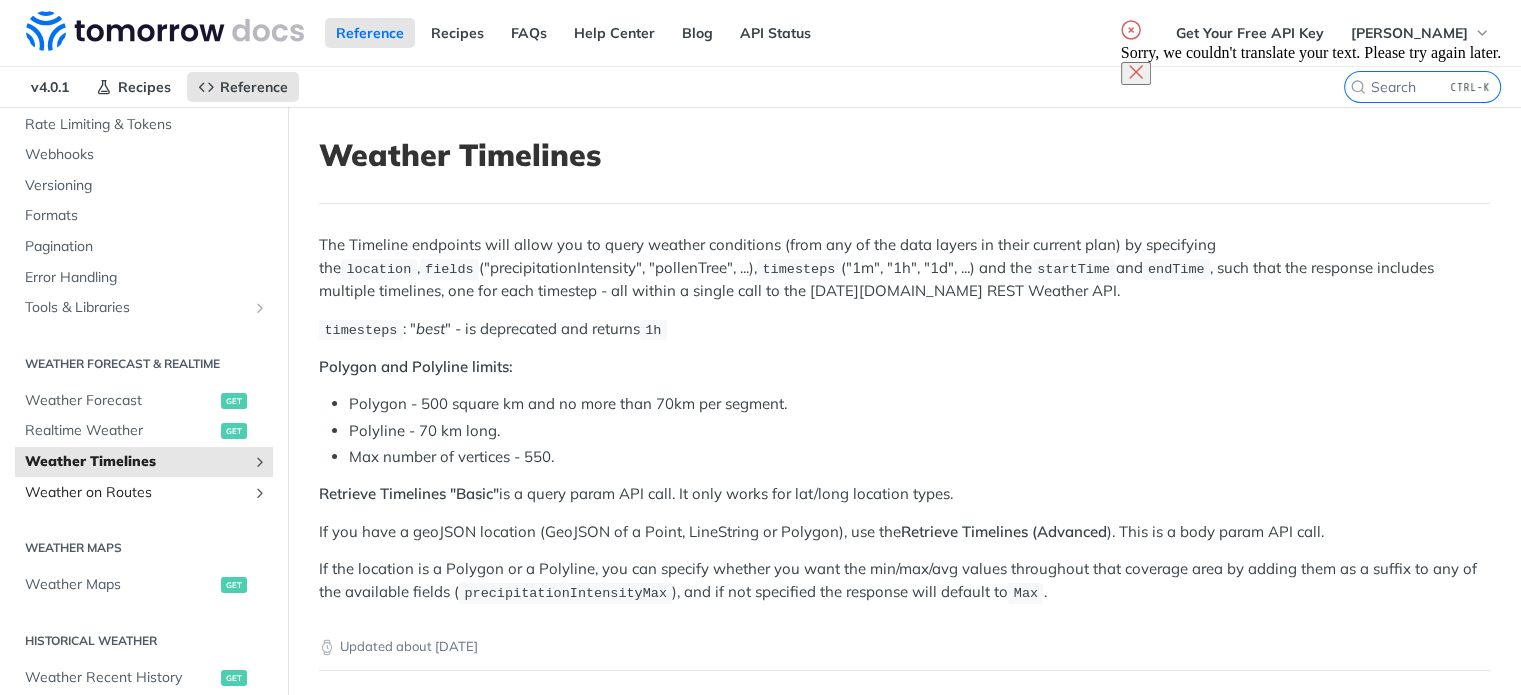 click on "Weather on Routes" at bounding box center (136, 493) 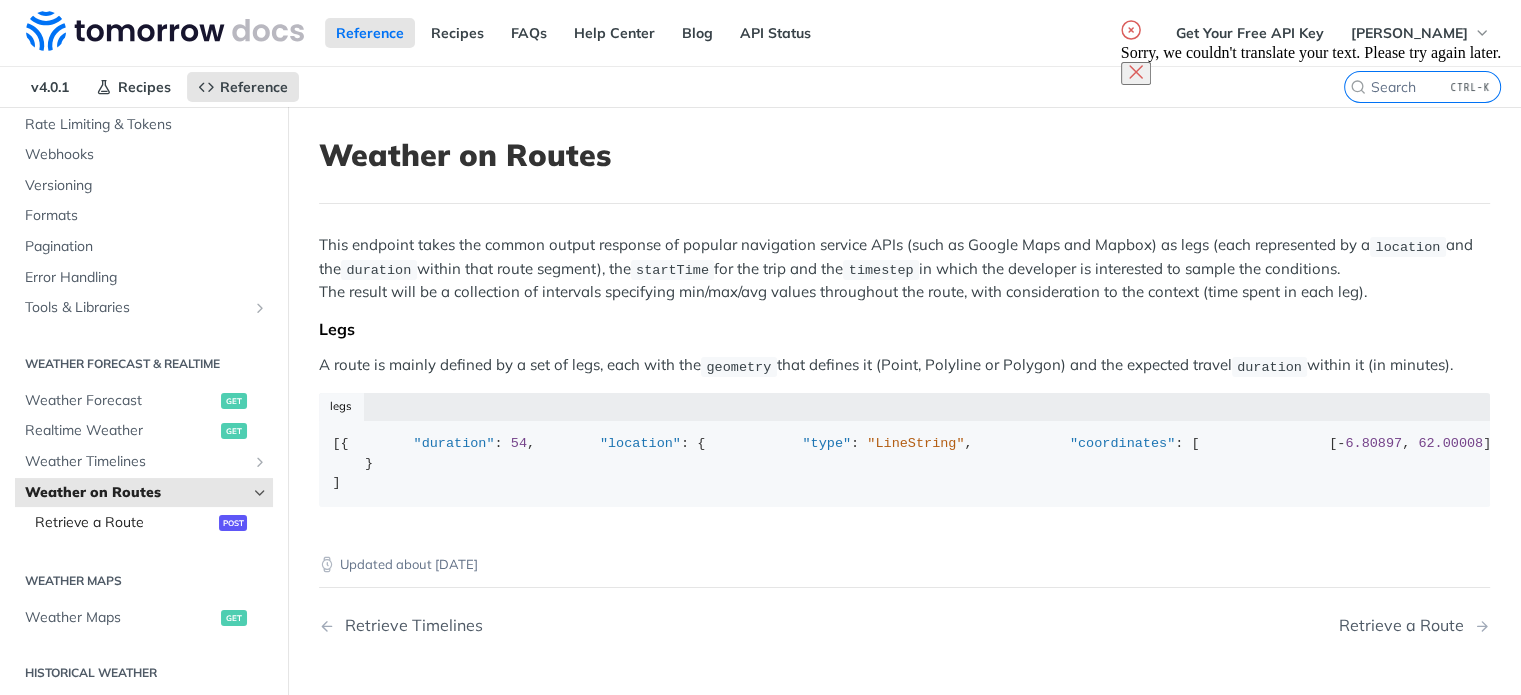 click on "Retrieve a Route" at bounding box center (124, 523) 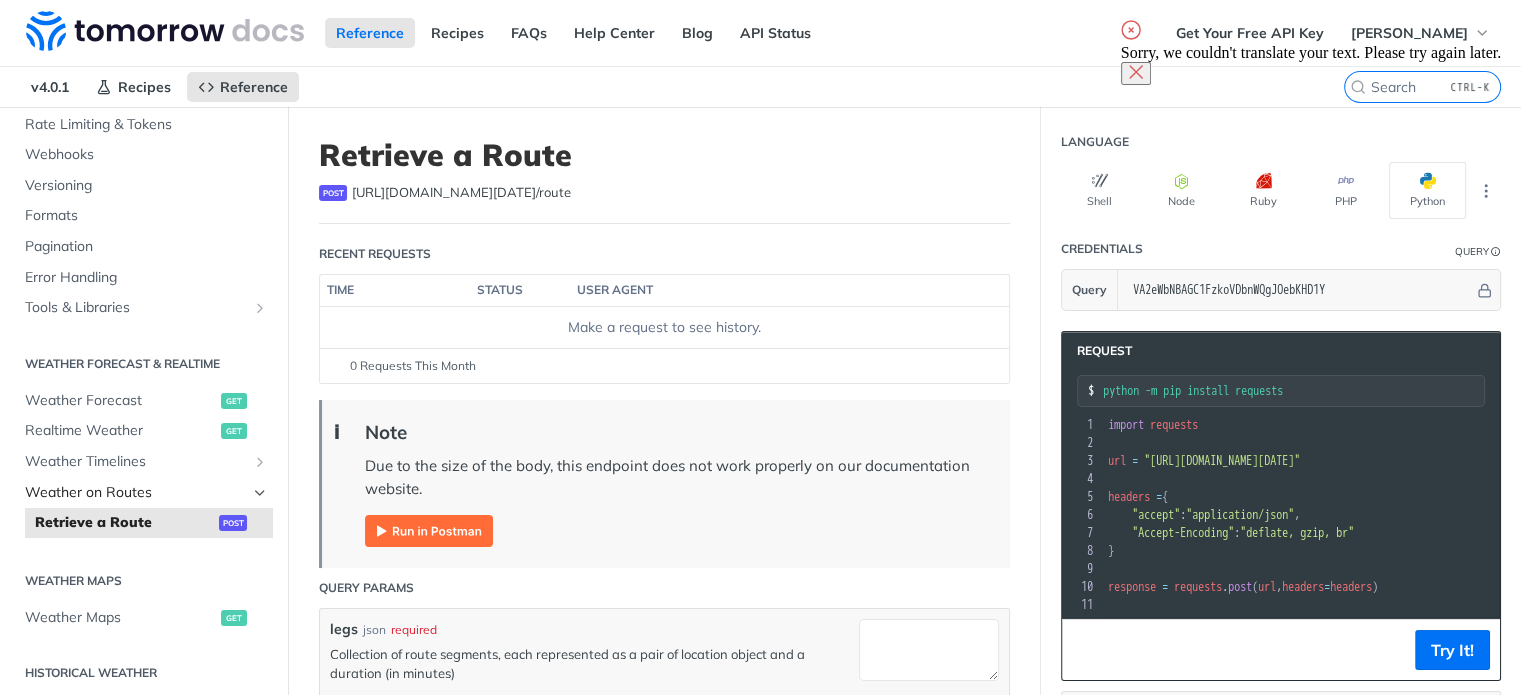 click on "Weather on Routes" at bounding box center [136, 493] 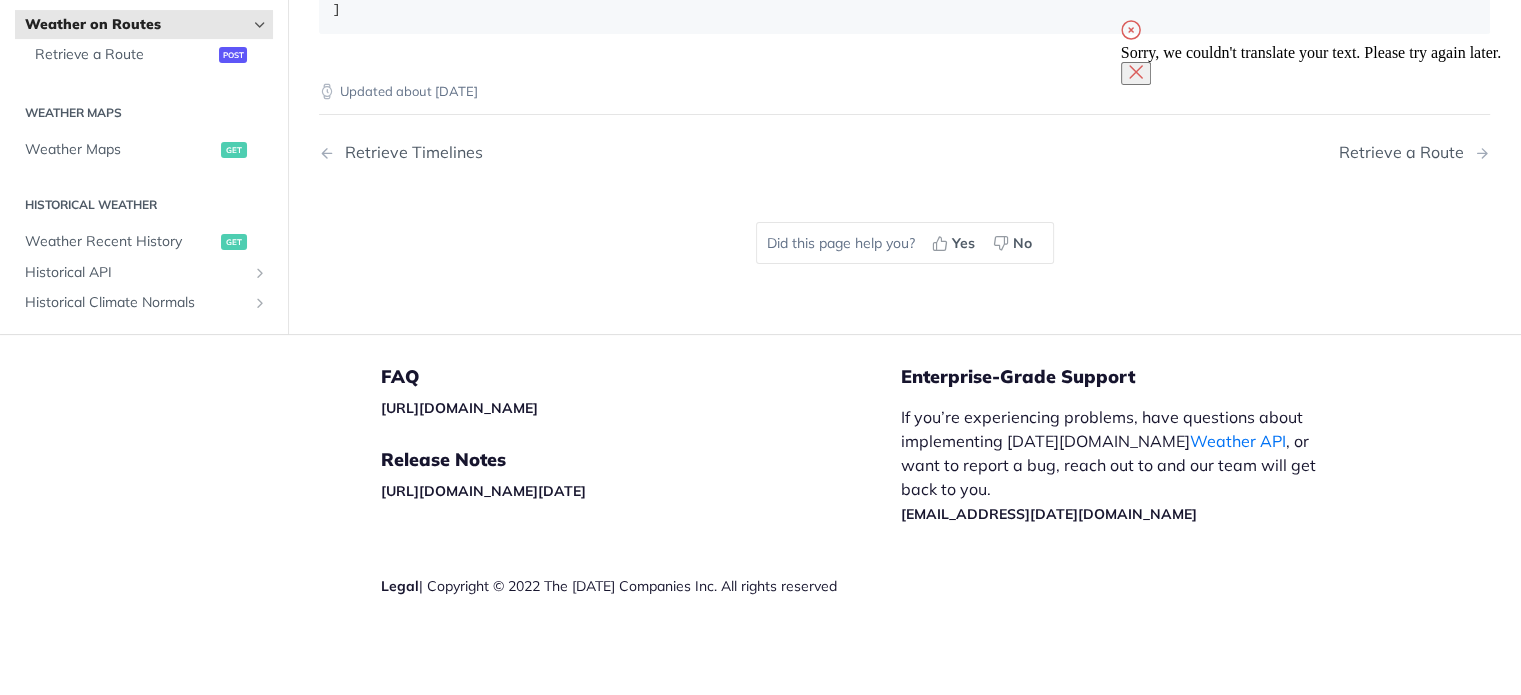 scroll, scrollTop: 700, scrollLeft: 0, axis: vertical 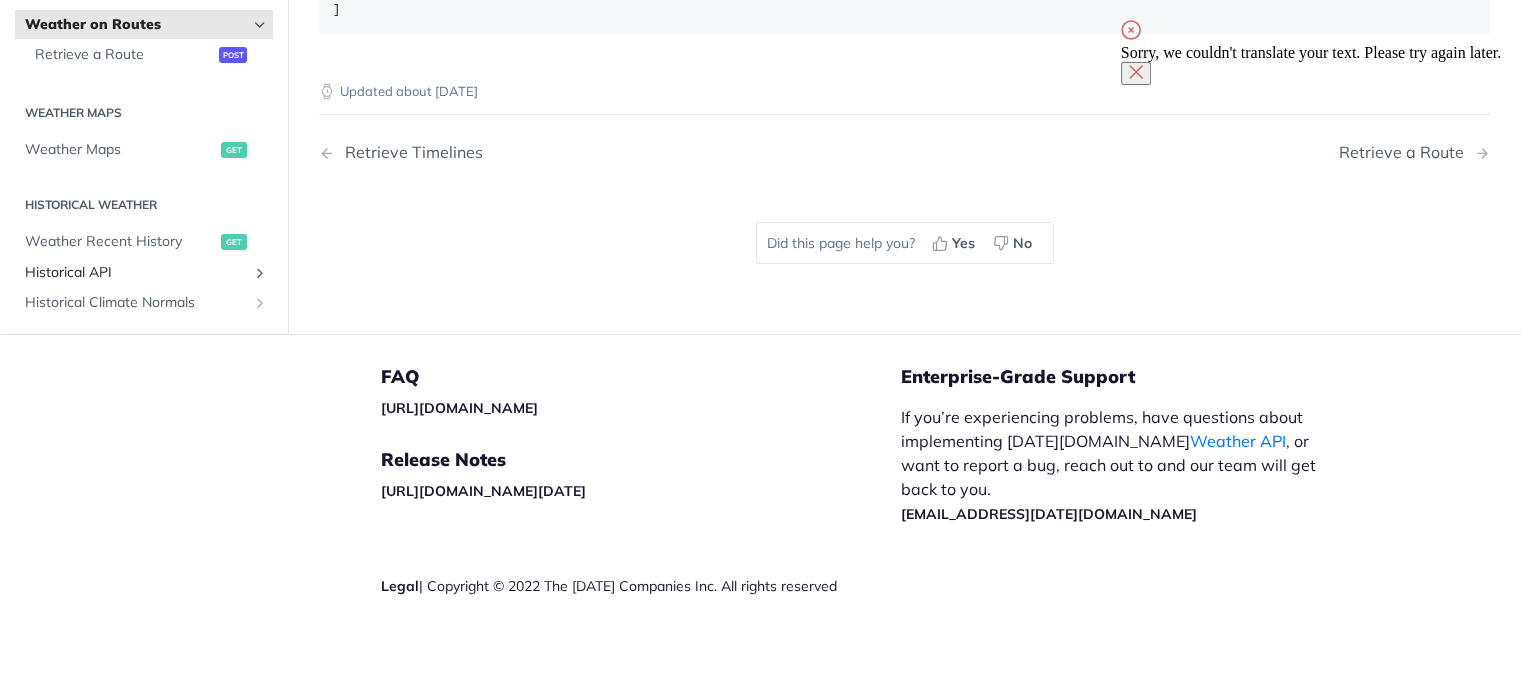 click on "Historical API" at bounding box center [136, 273] 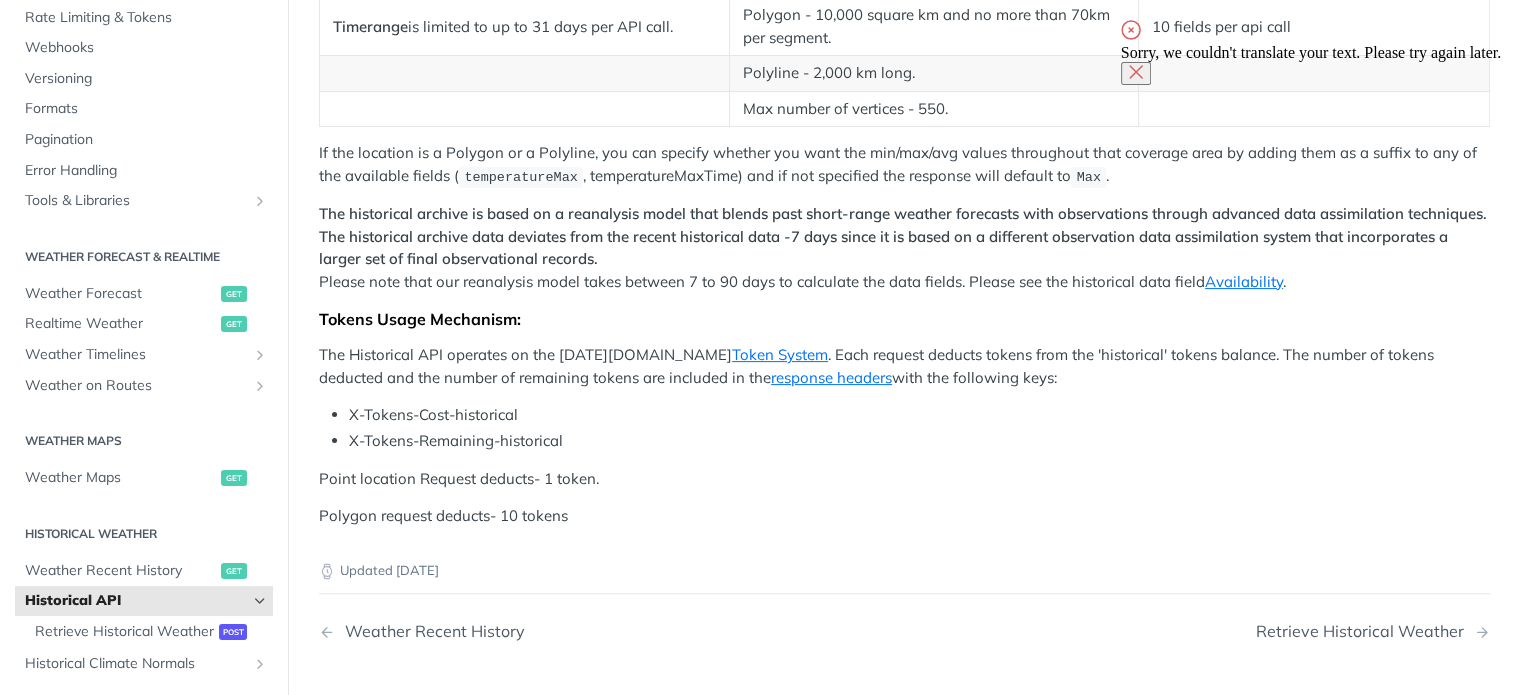 scroll, scrollTop: 400, scrollLeft: 0, axis: vertical 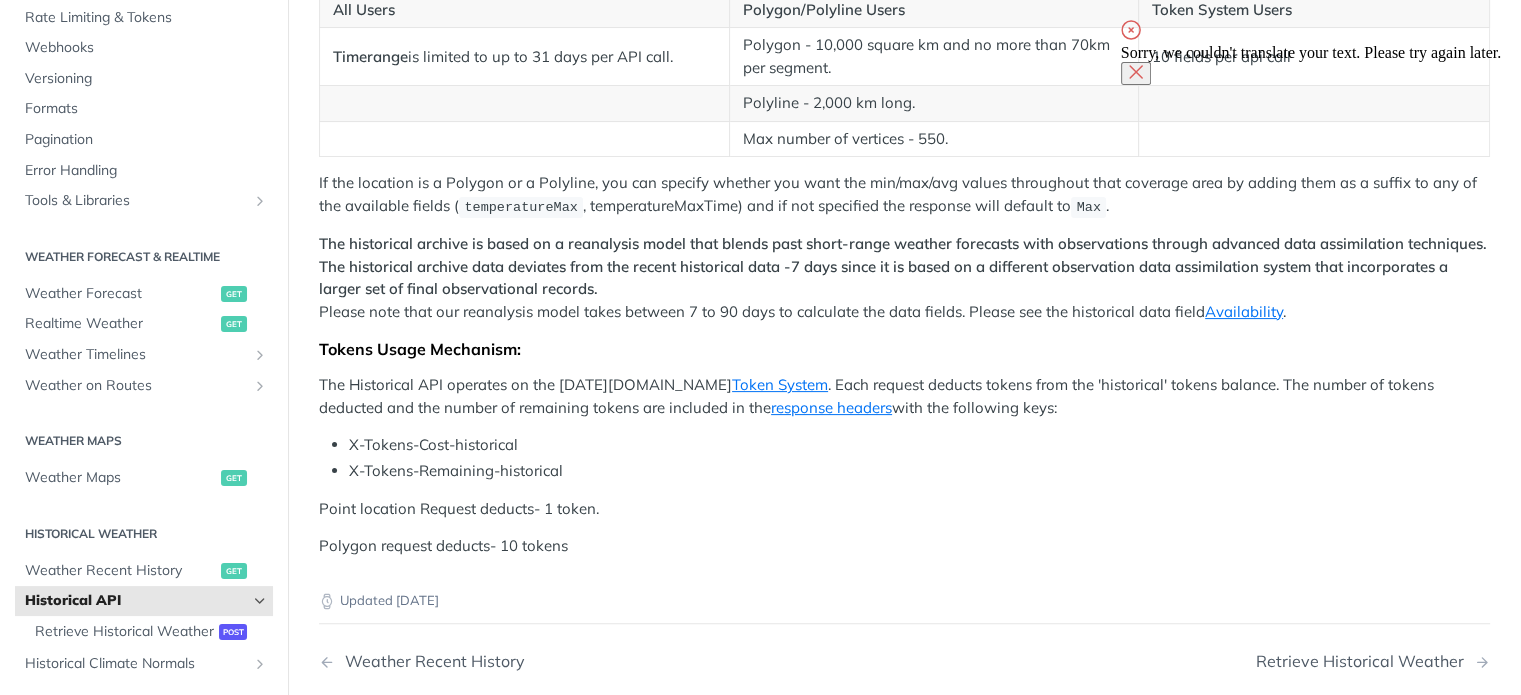 click 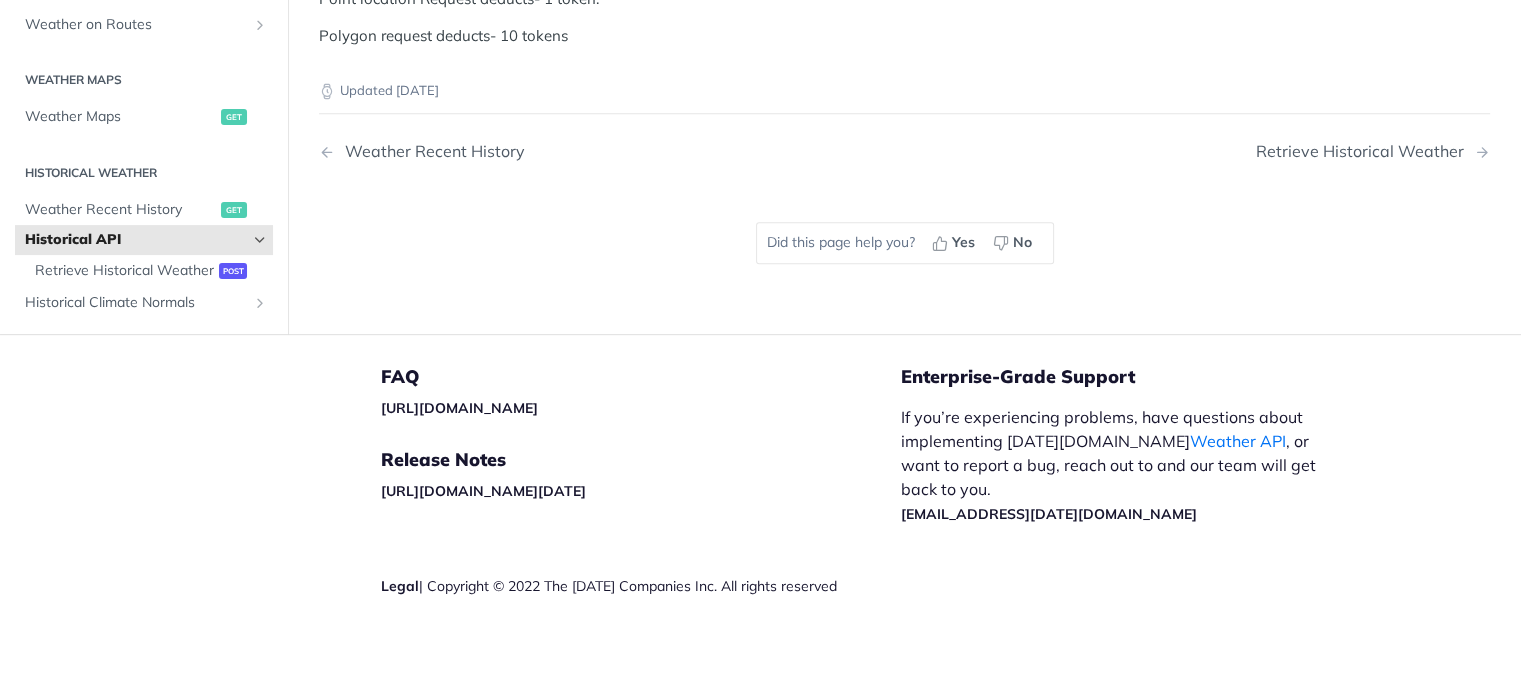 scroll, scrollTop: 1300, scrollLeft: 0, axis: vertical 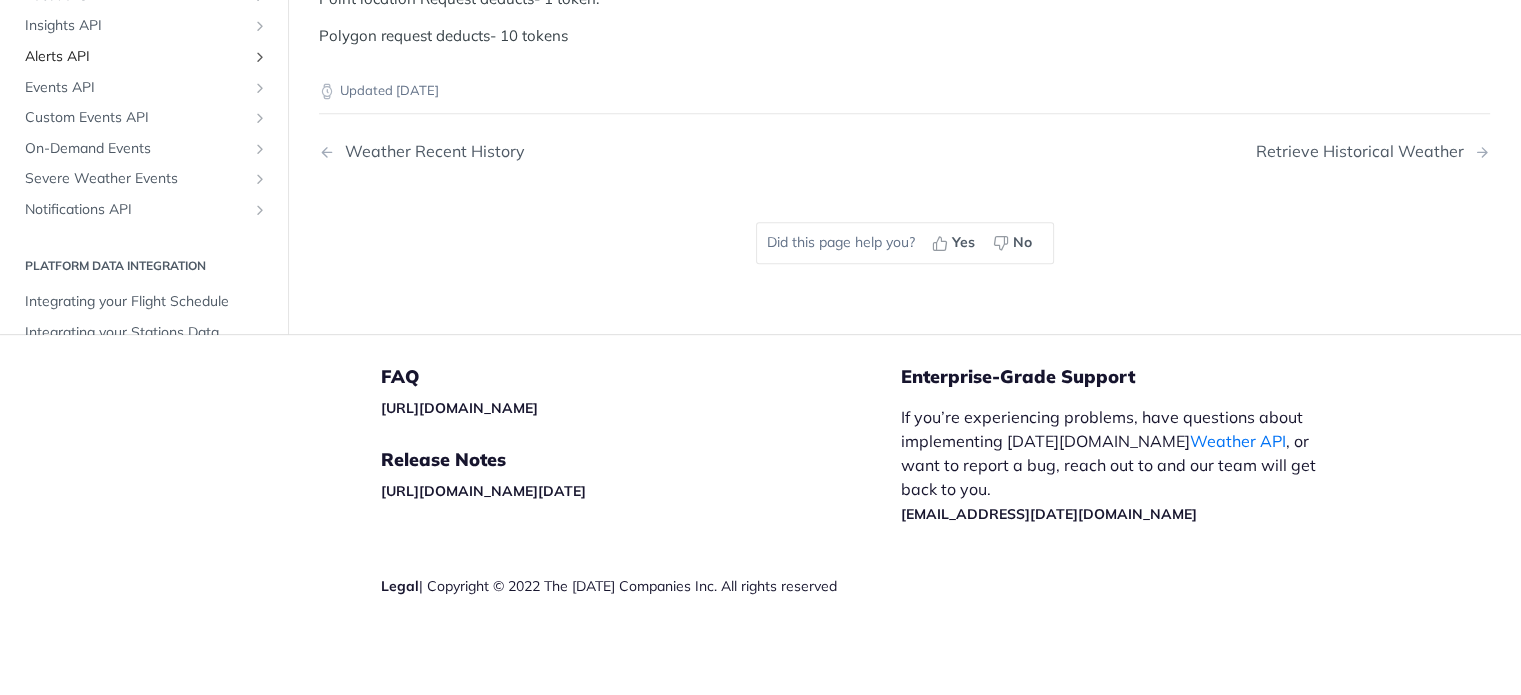 click on "Alerts API" at bounding box center [136, 57] 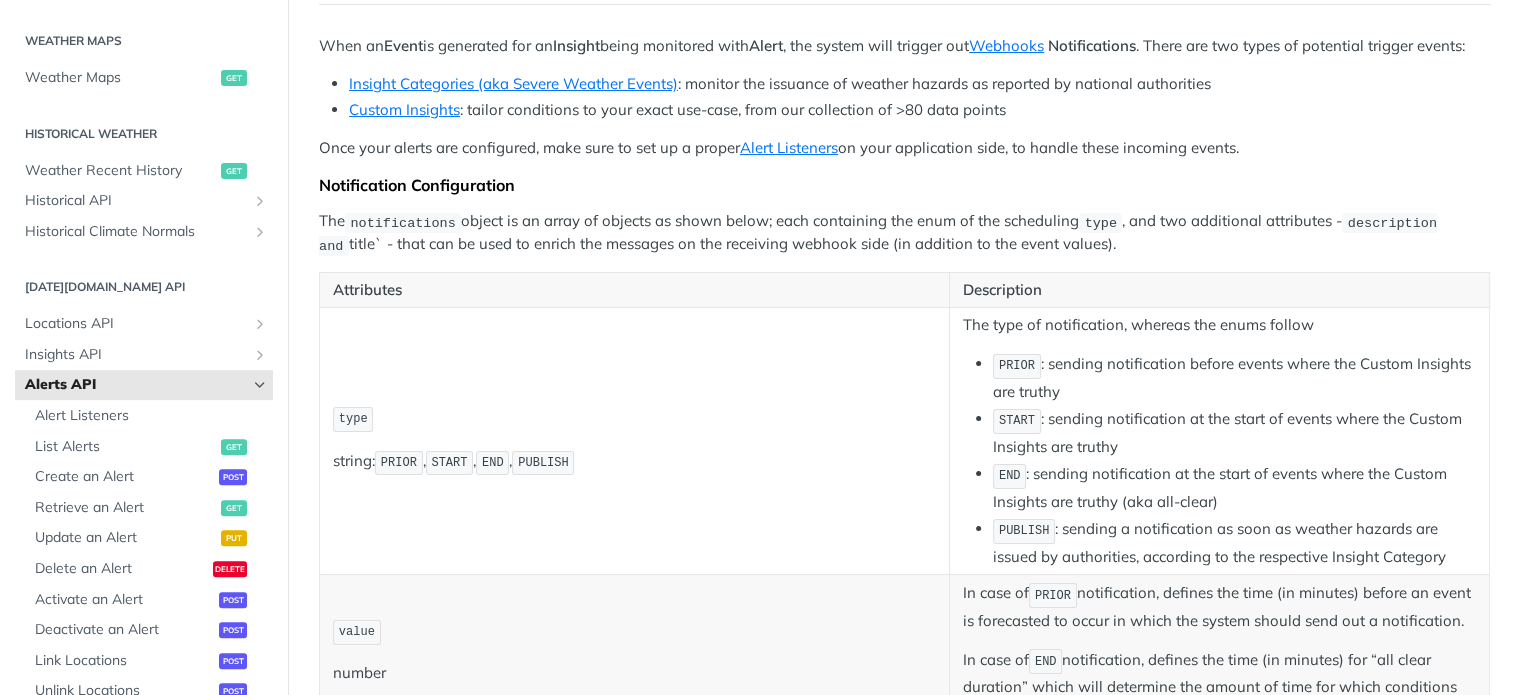 scroll, scrollTop: 200, scrollLeft: 0, axis: vertical 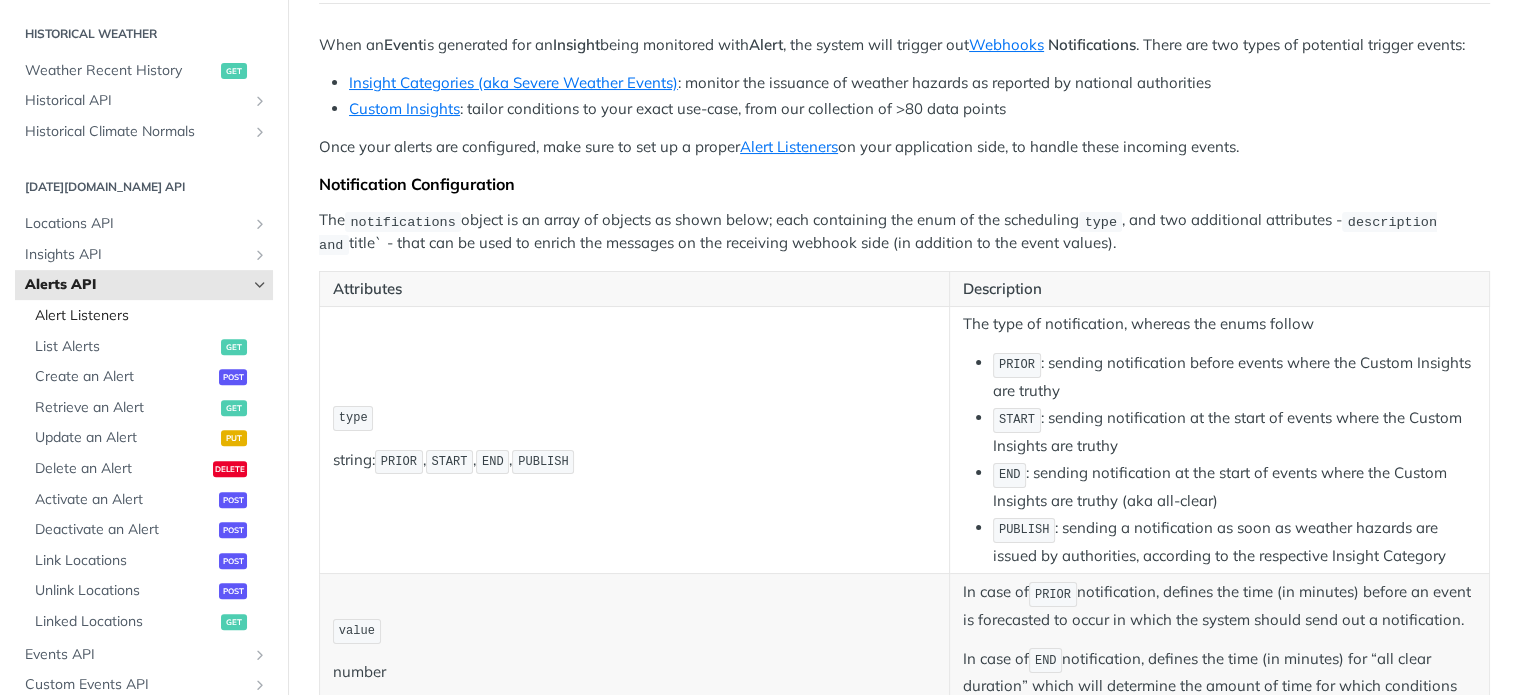 click on "Alert Listeners" at bounding box center [151, 316] 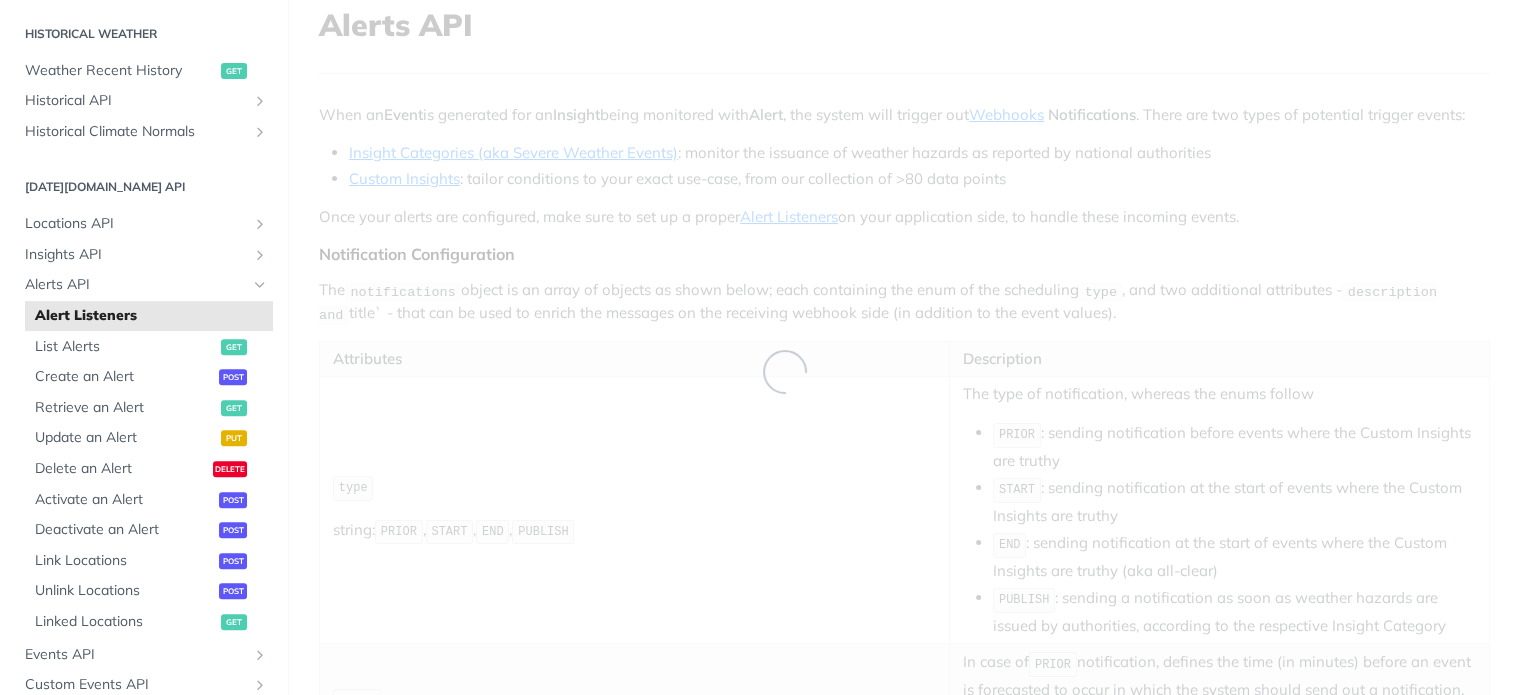 scroll, scrollTop: 0, scrollLeft: 0, axis: both 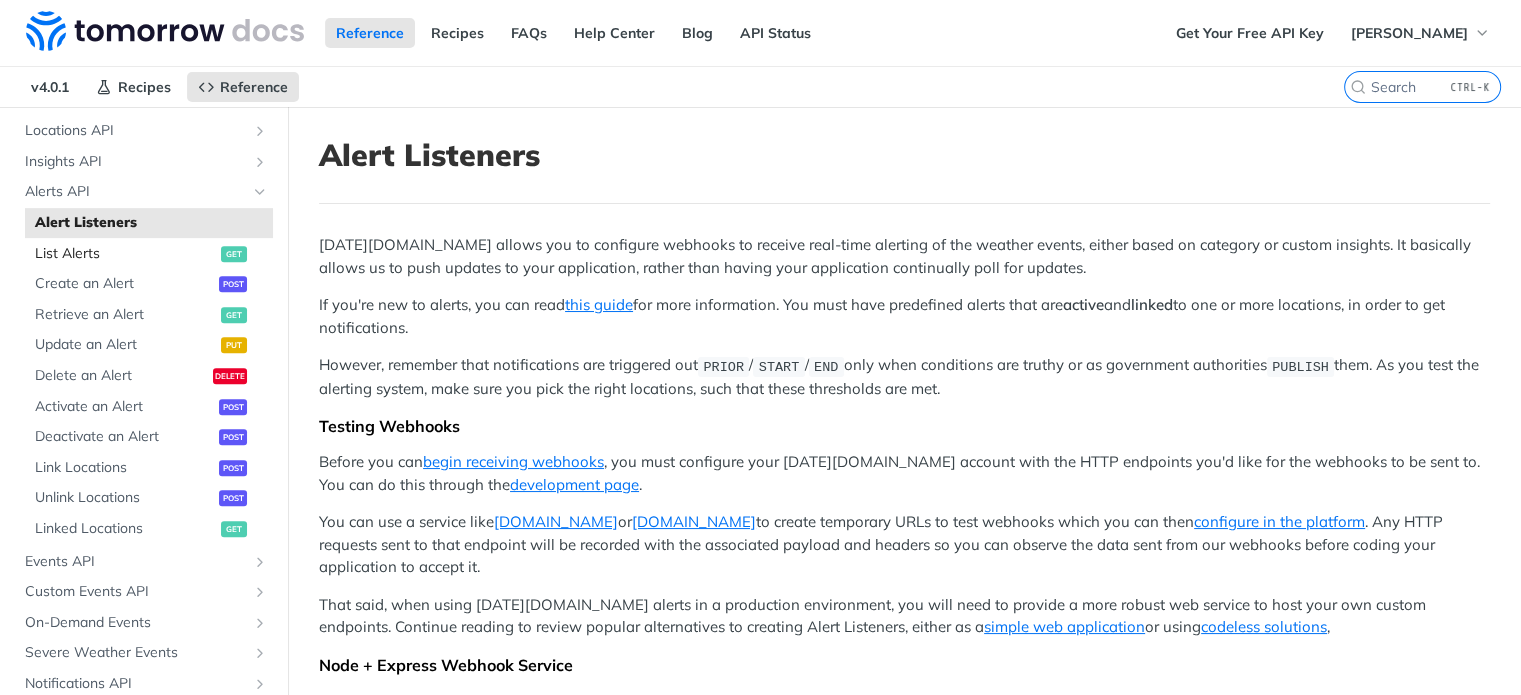 click on "List Alerts" at bounding box center [125, 254] 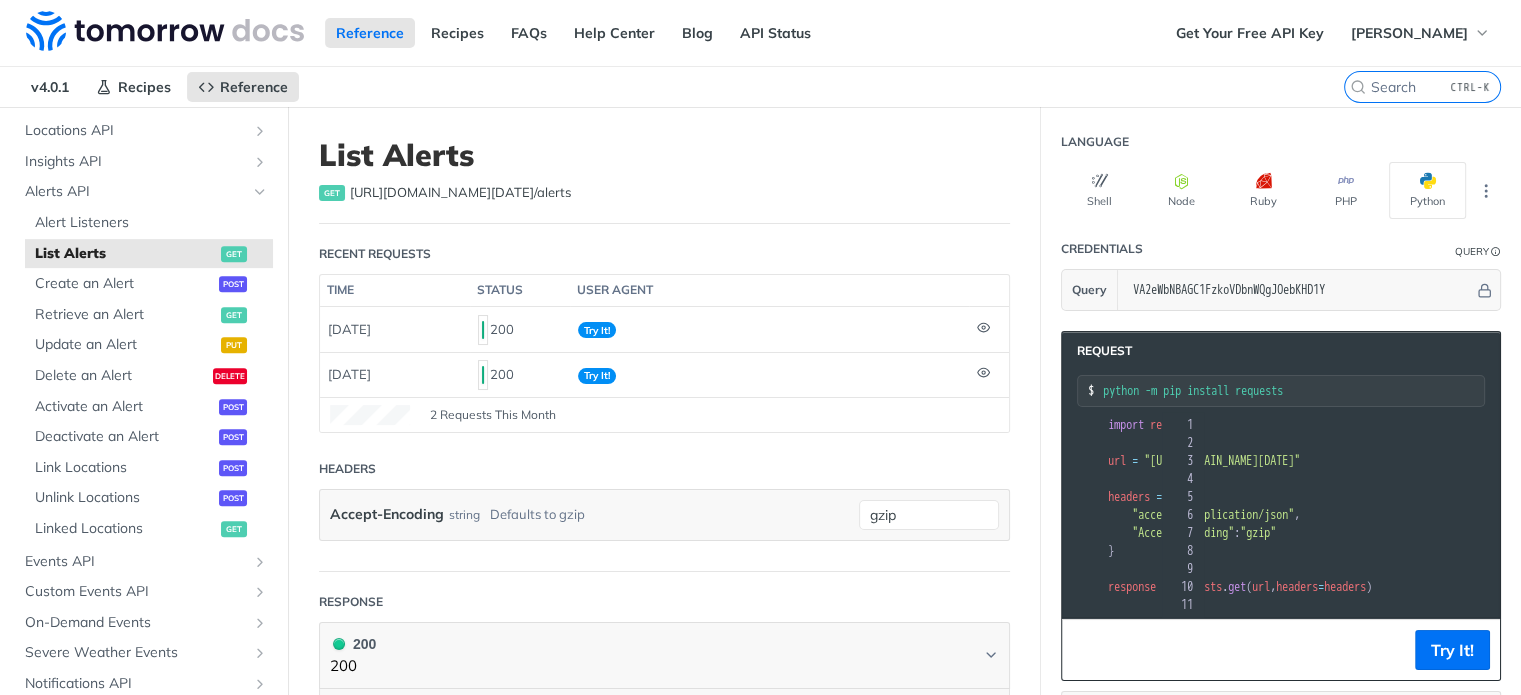 scroll, scrollTop: 0, scrollLeft: 100, axis: horizontal 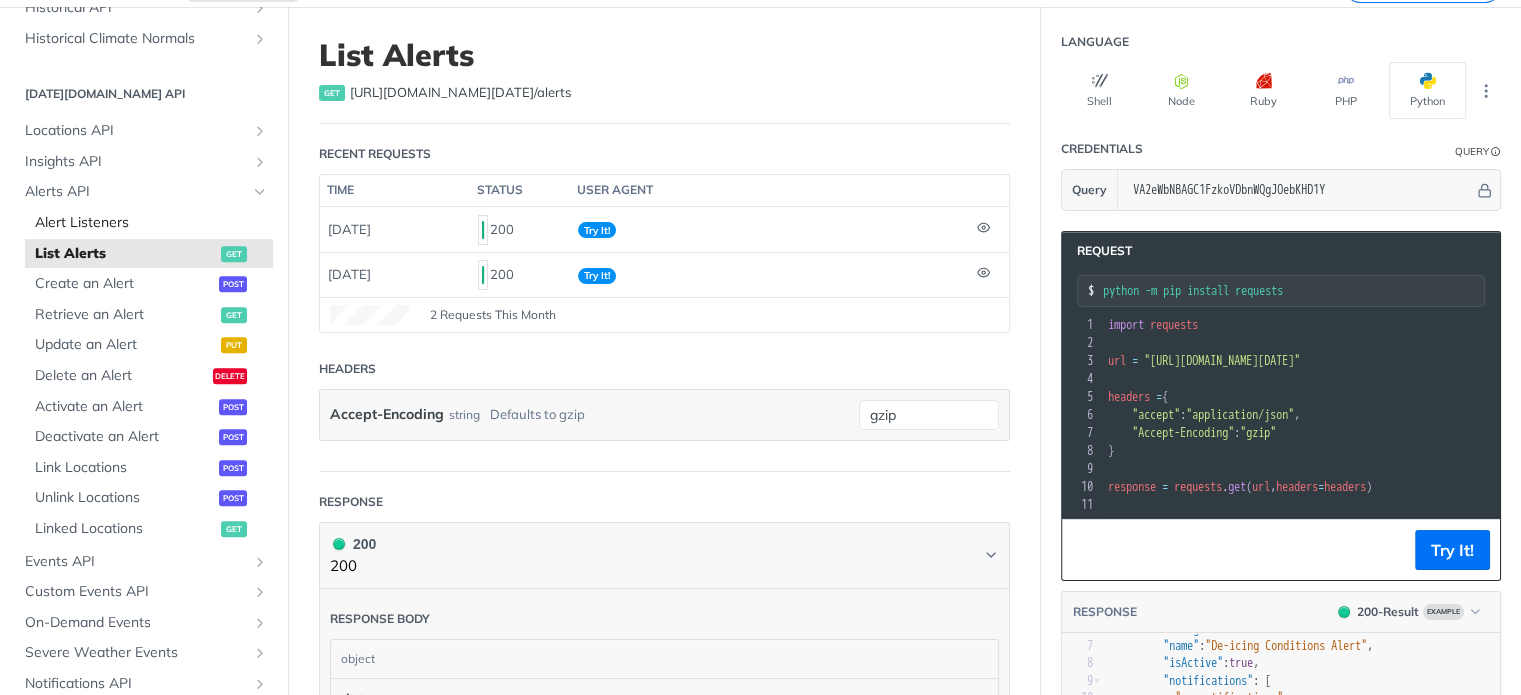 click on "Alert Listeners" at bounding box center [151, 223] 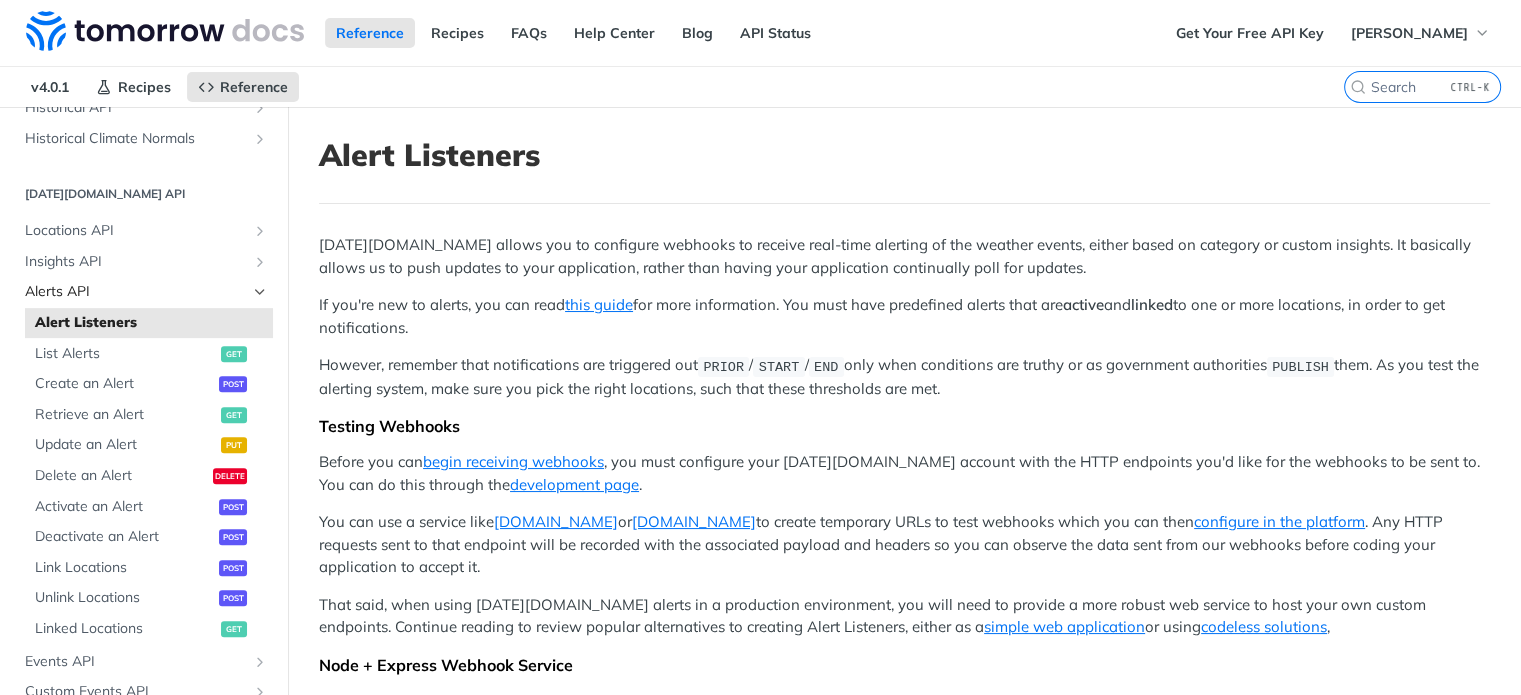 click on "Alerts API" at bounding box center (136, 292) 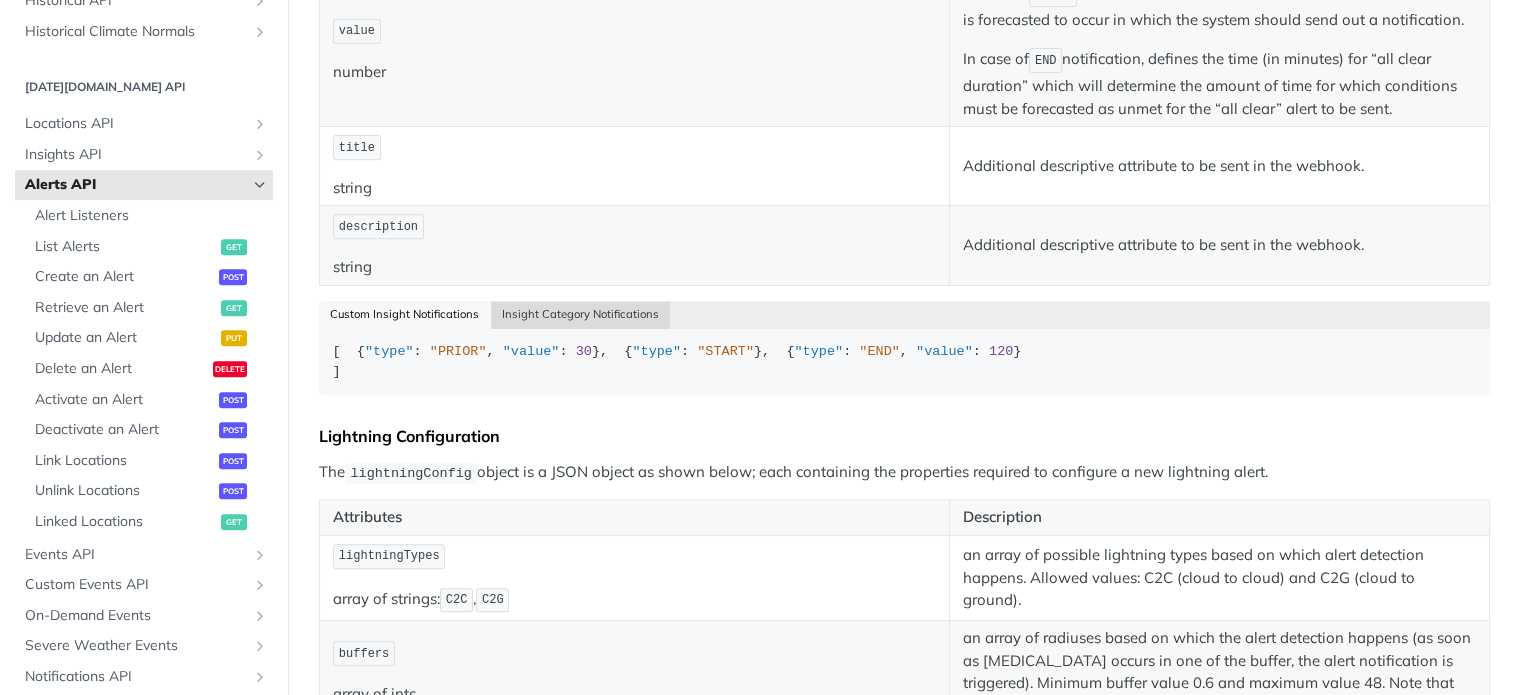 click on "Insight Category Notifications" at bounding box center (581, 315) 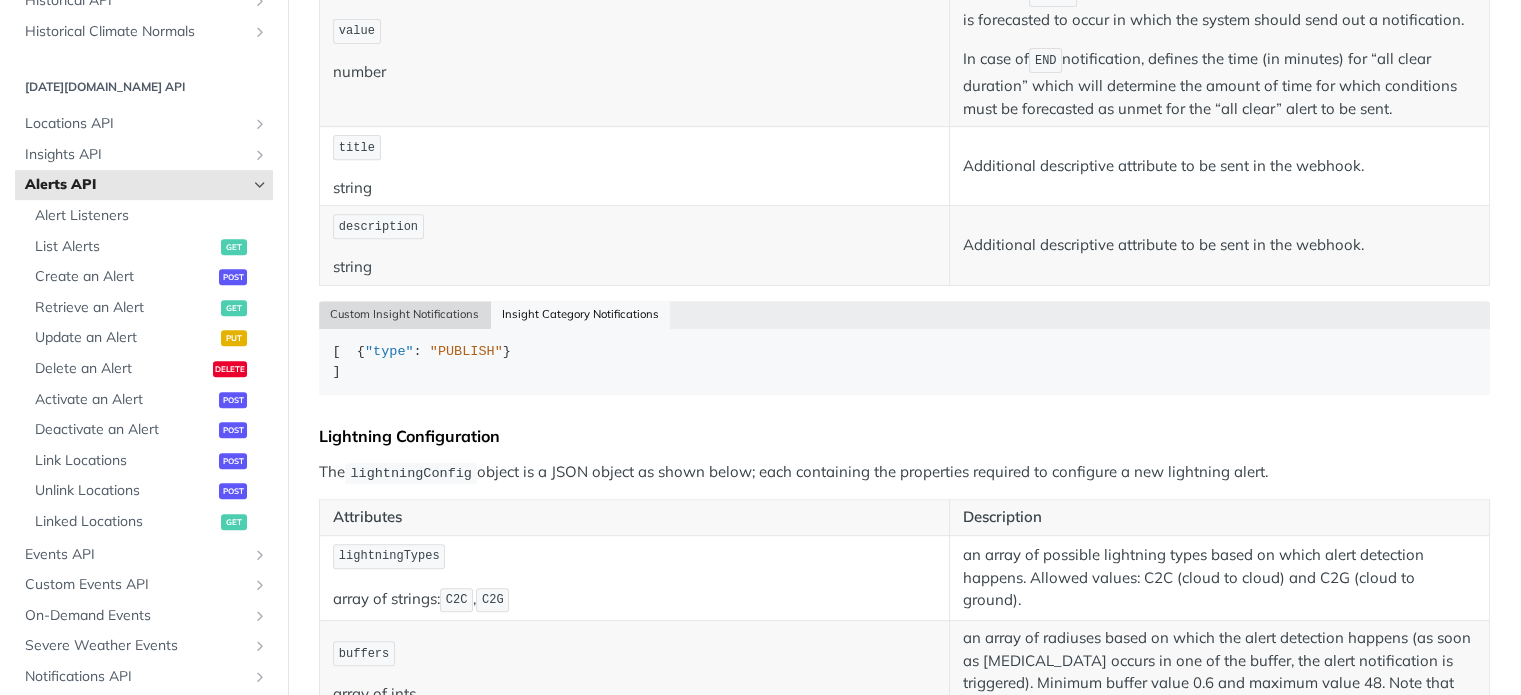 click on "Custom Insight Notifications" at bounding box center [405, 315] 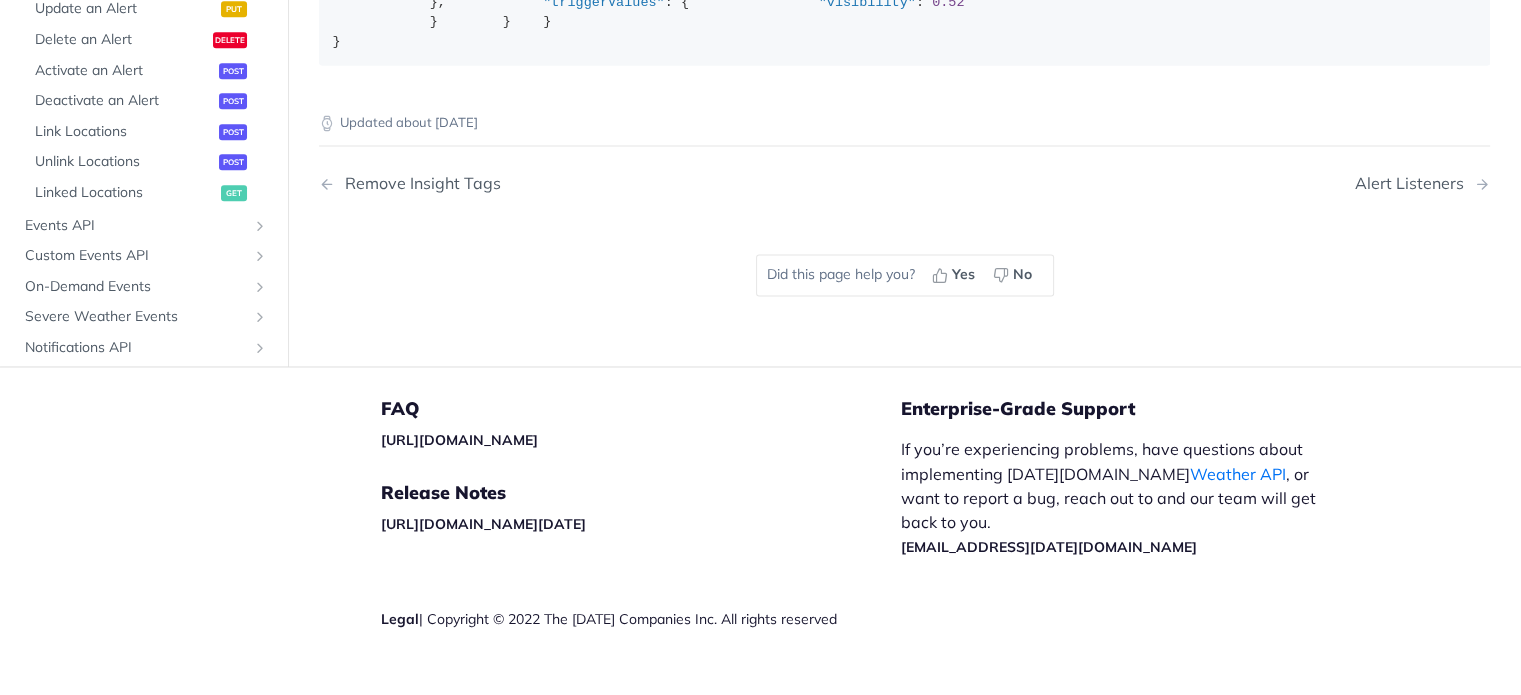 scroll, scrollTop: 3400, scrollLeft: 0, axis: vertical 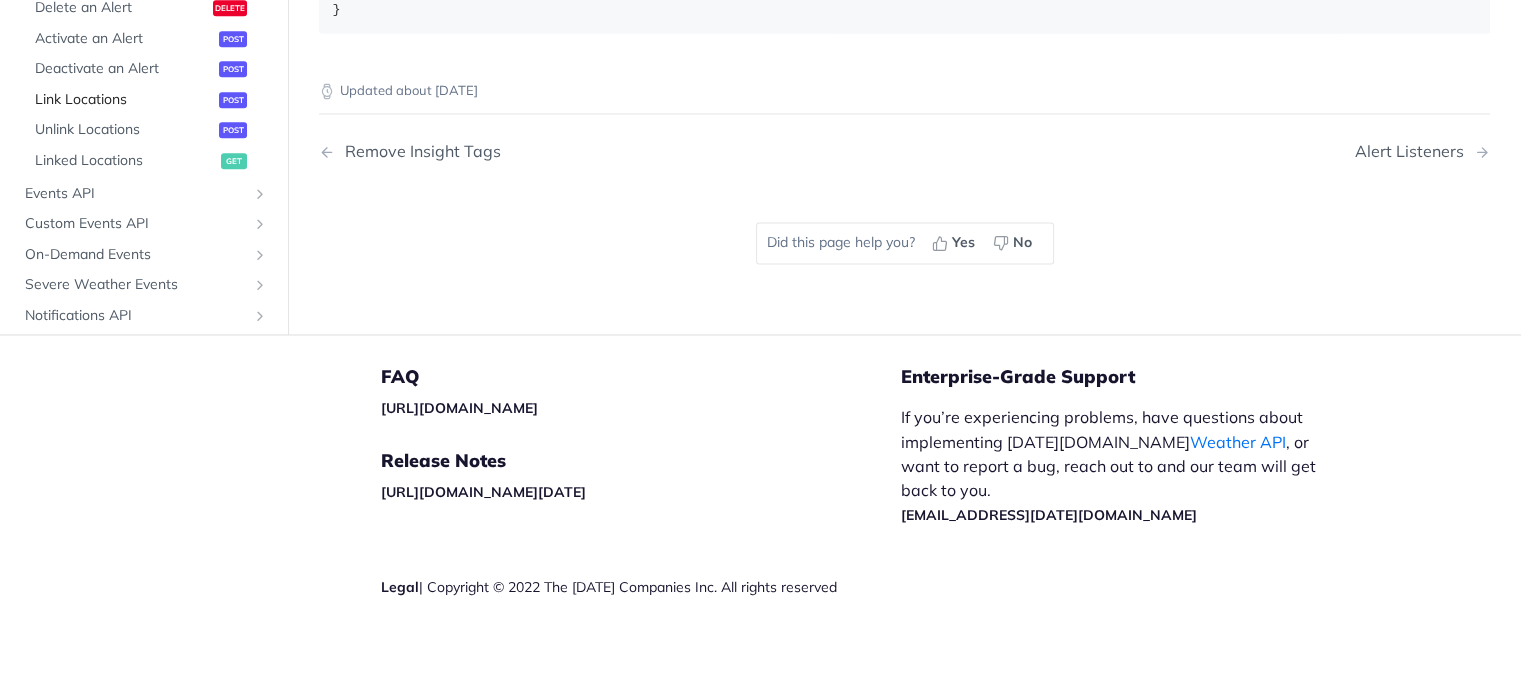 click on "Link Locations" at bounding box center [124, 99] 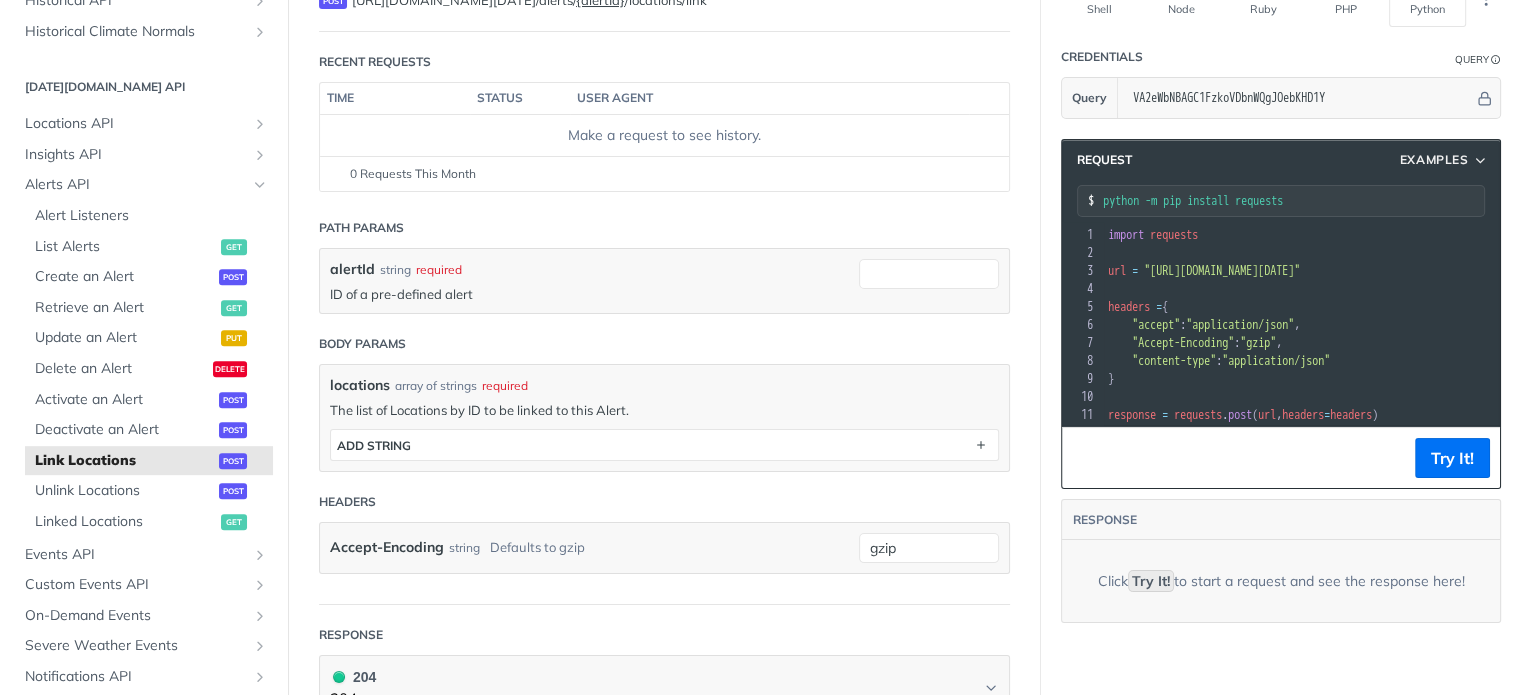 scroll, scrollTop: 200, scrollLeft: 0, axis: vertical 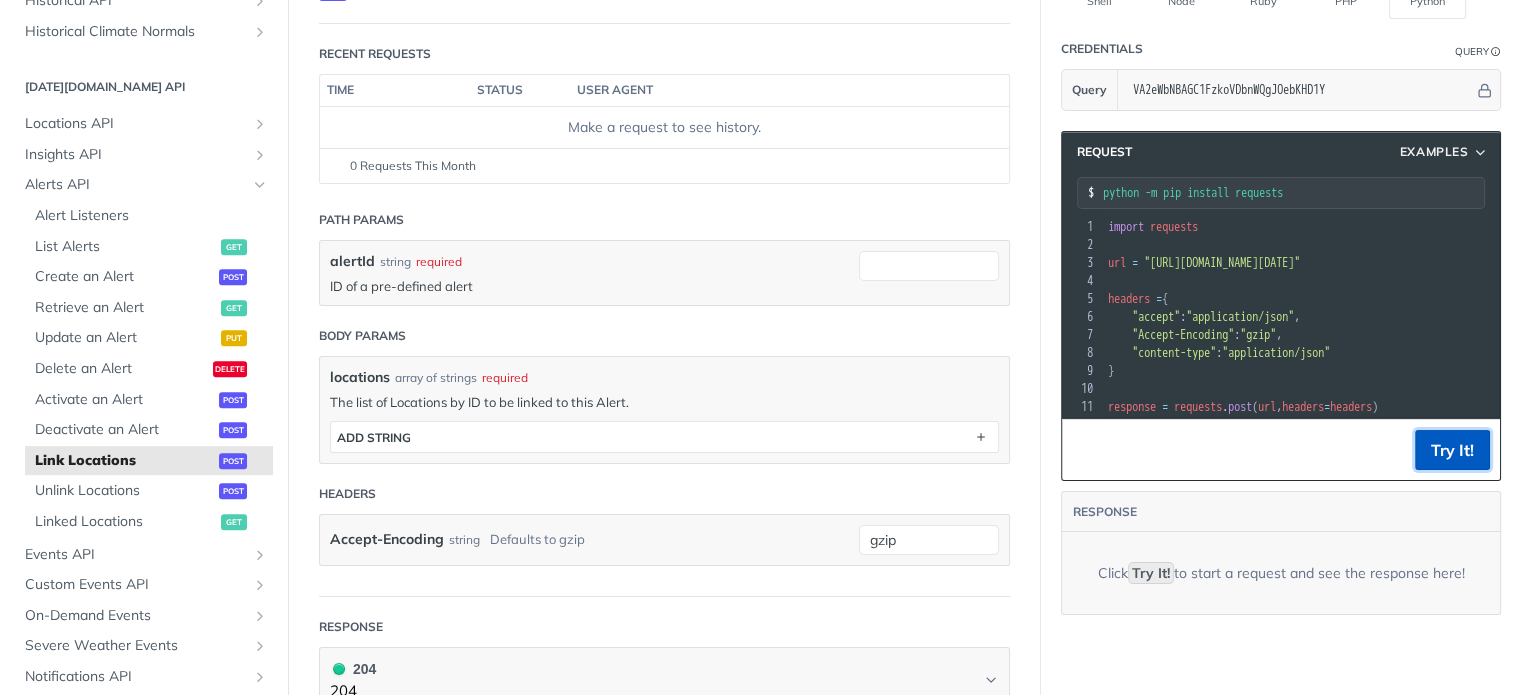 click on "Try It!" at bounding box center [1452, 450] 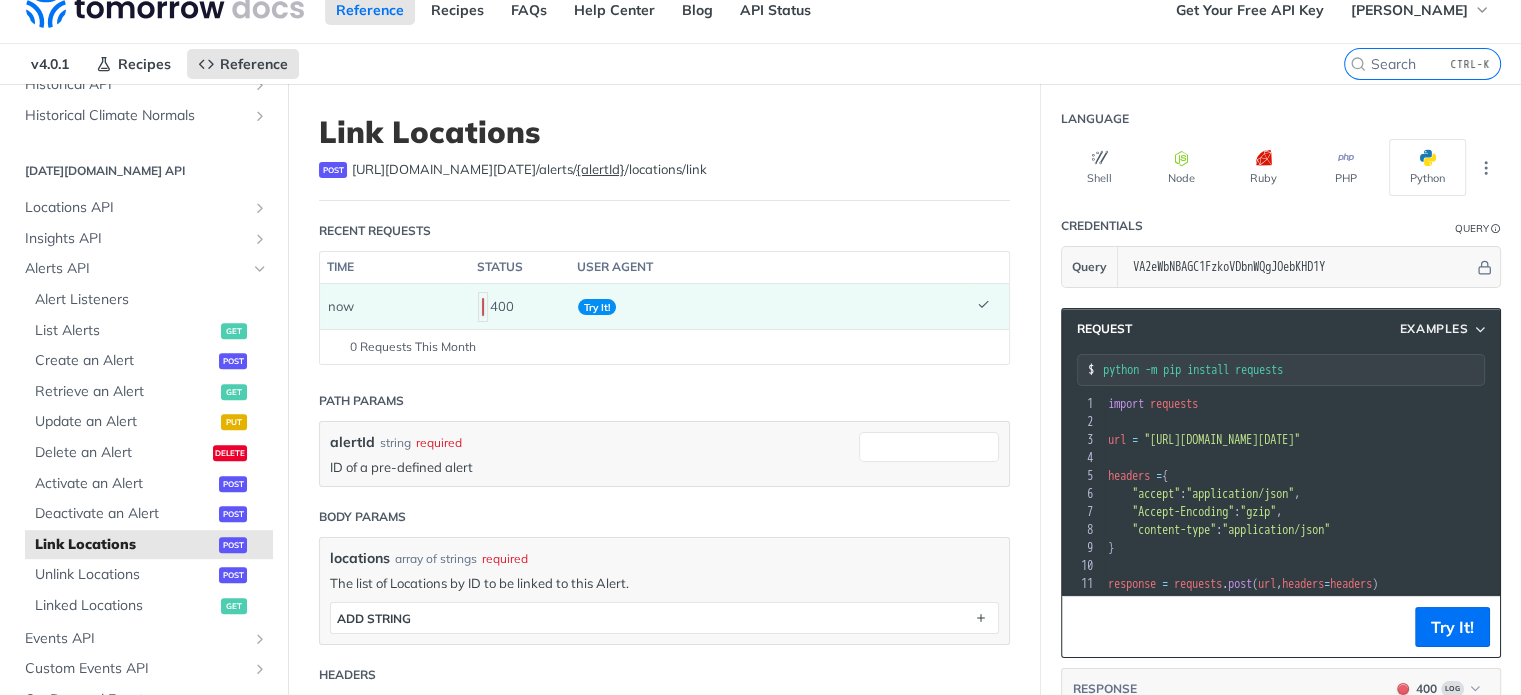 scroll, scrollTop: 0, scrollLeft: 0, axis: both 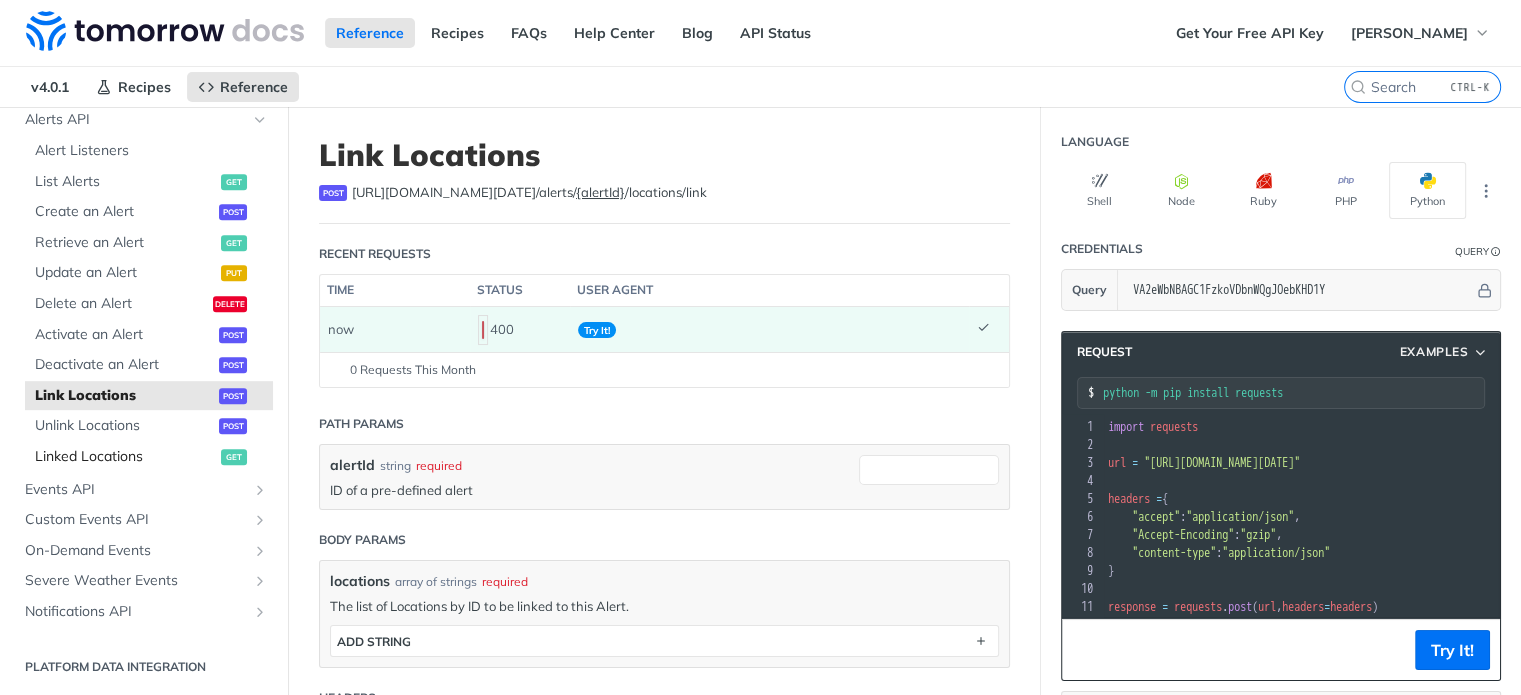 click on "Linked Locations" at bounding box center (125, 457) 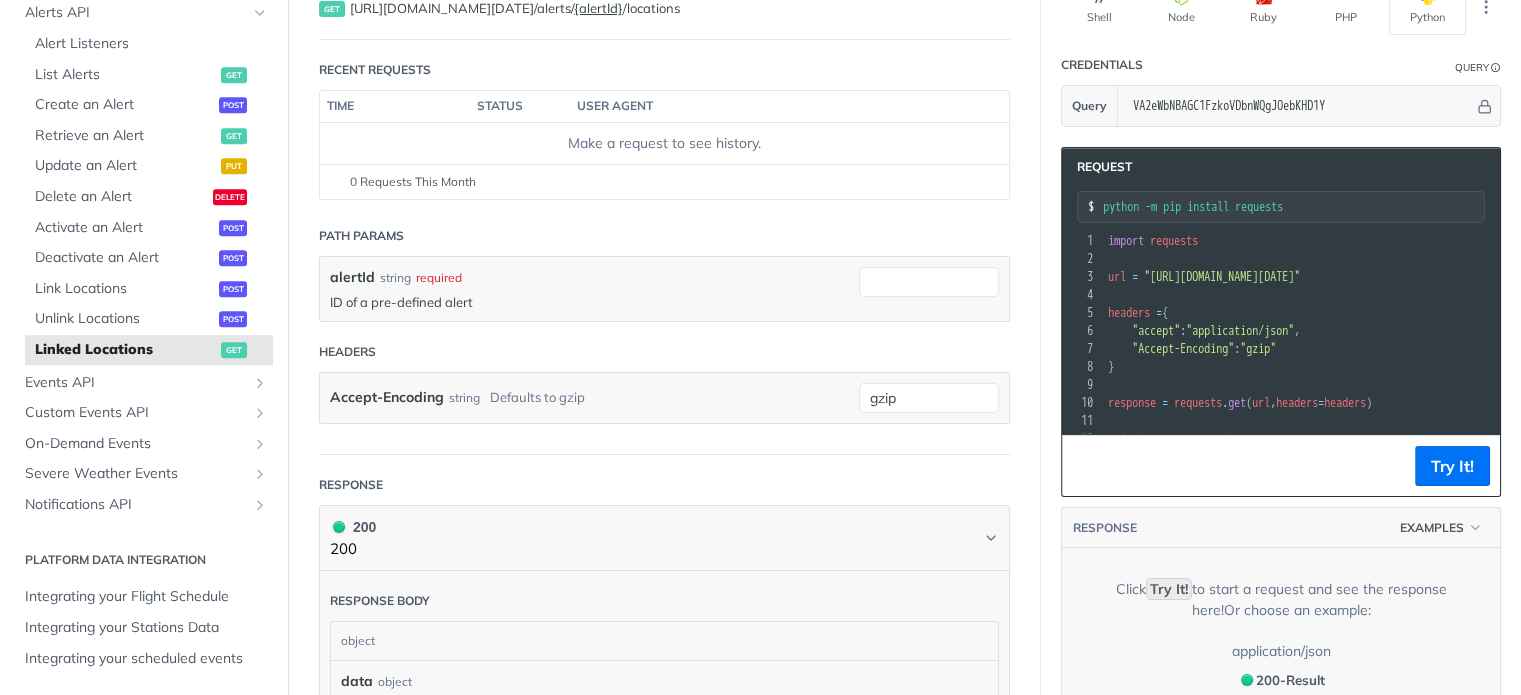 scroll, scrollTop: 200, scrollLeft: 0, axis: vertical 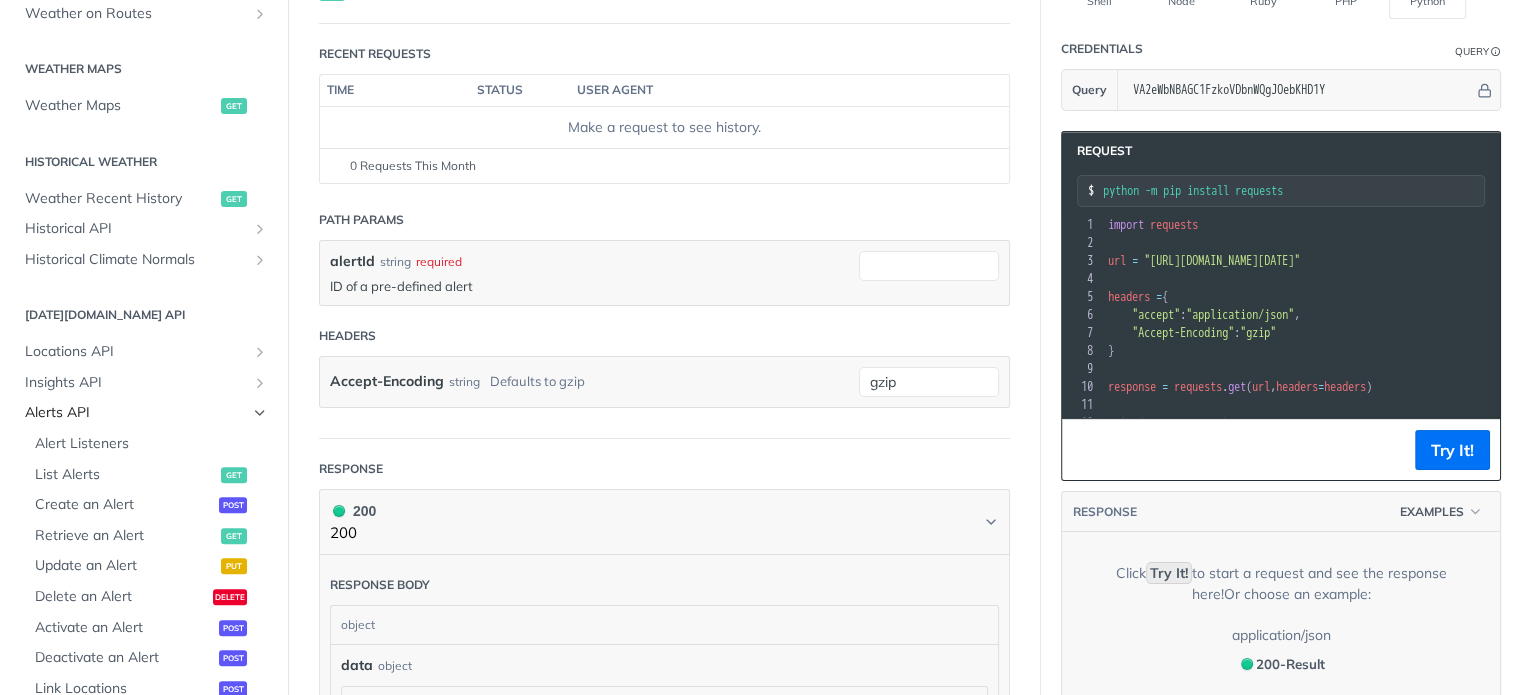 click on "Alerts API" at bounding box center [136, 413] 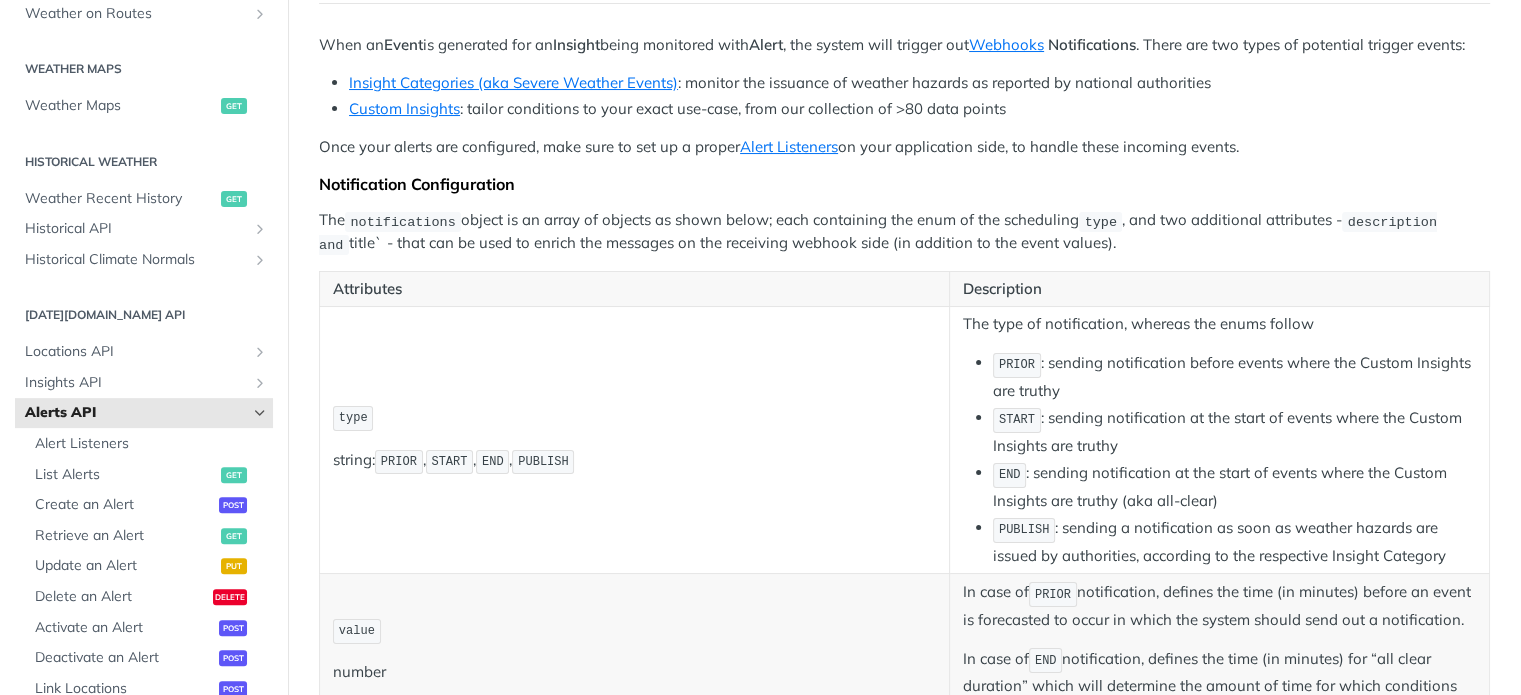 scroll, scrollTop: 0, scrollLeft: 0, axis: both 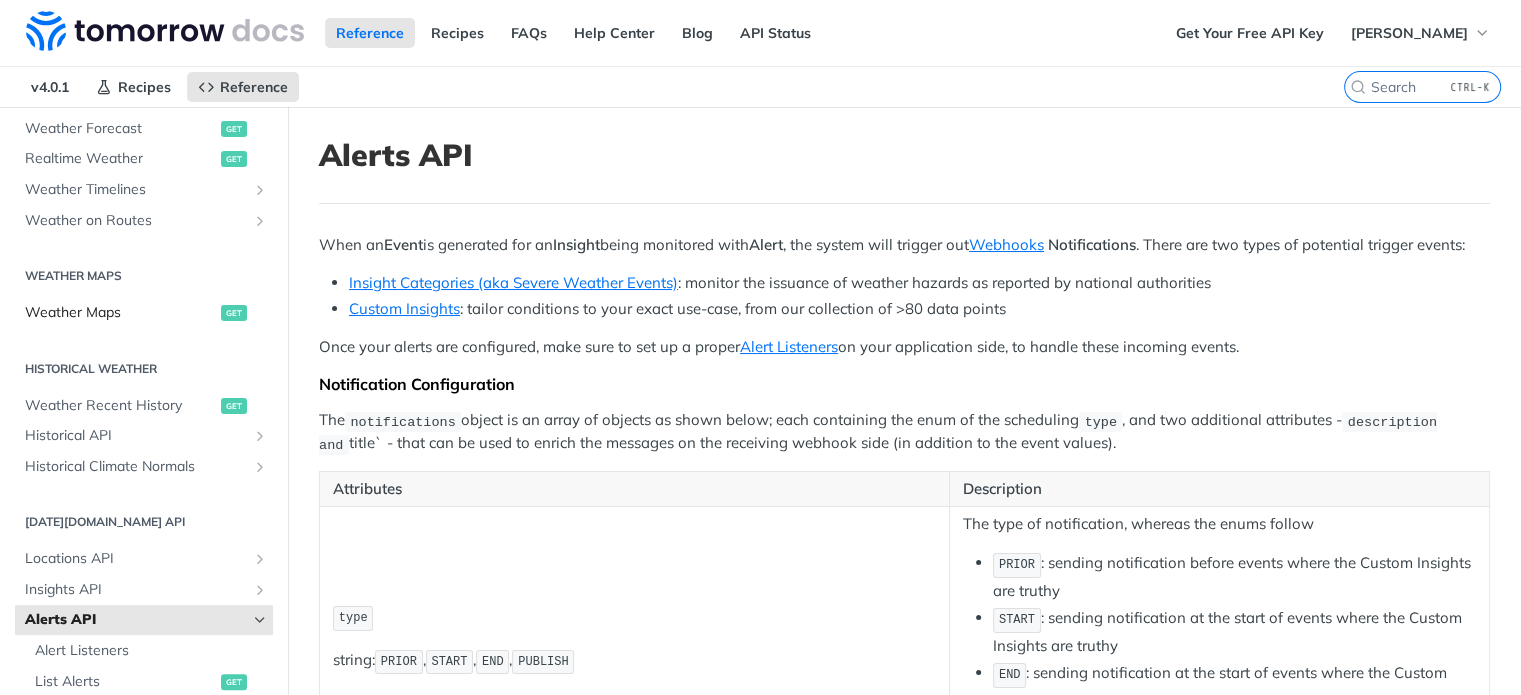 click on "Weather Maps" at bounding box center [120, 313] 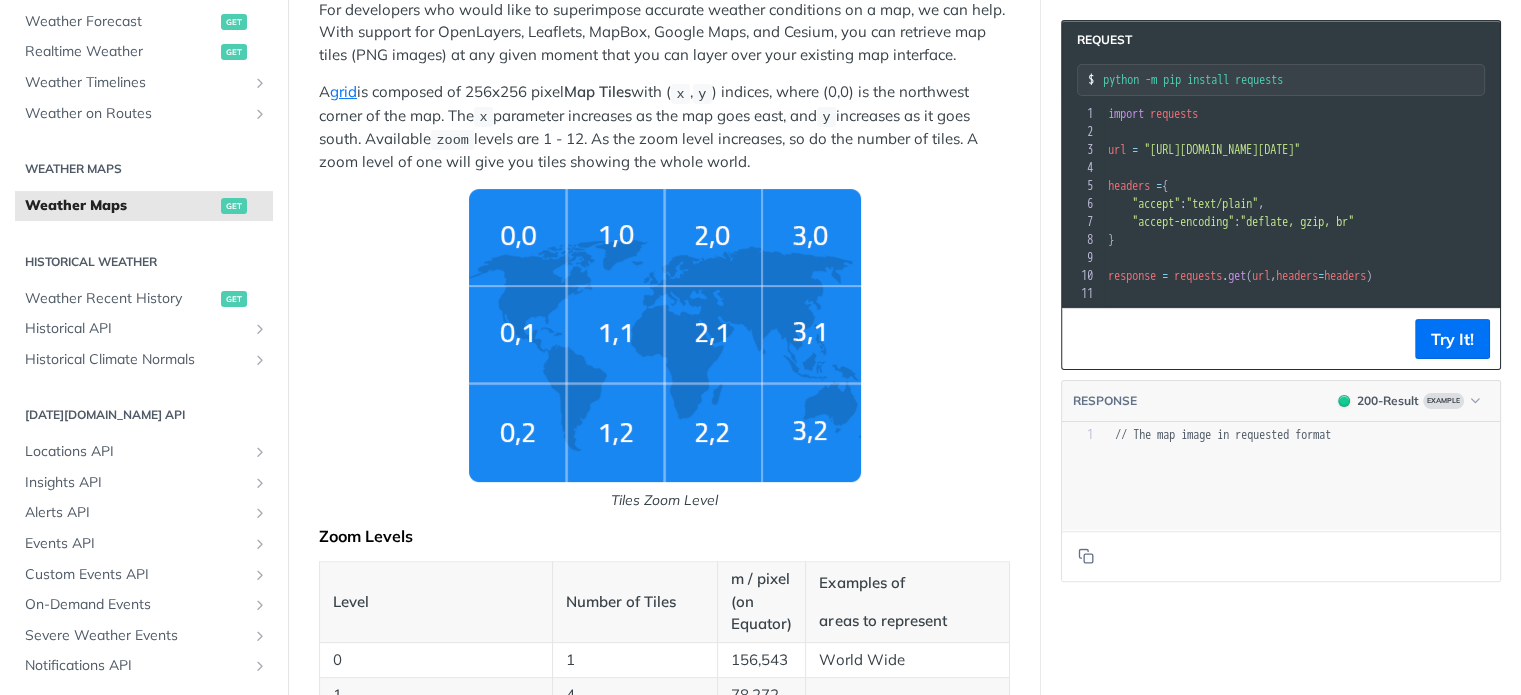 scroll, scrollTop: 500, scrollLeft: 0, axis: vertical 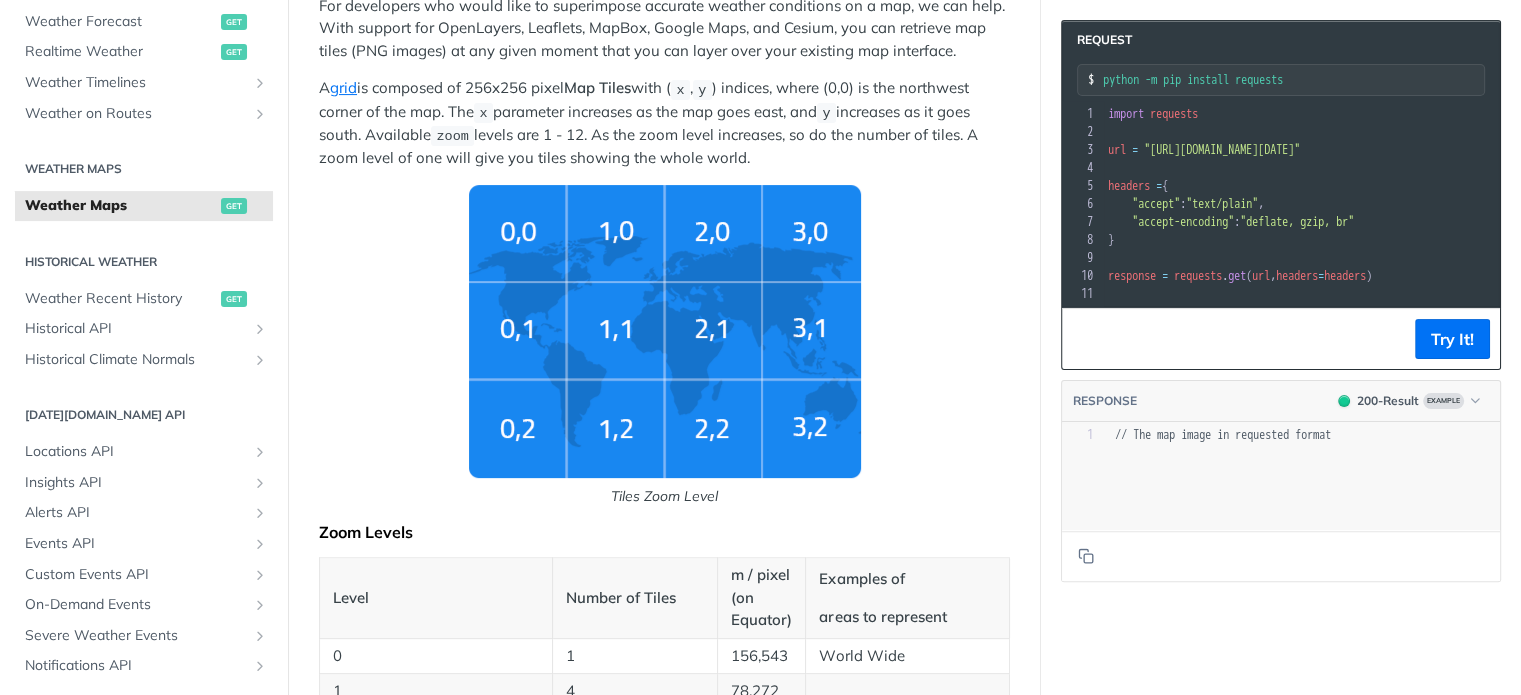 click at bounding box center [665, 331] 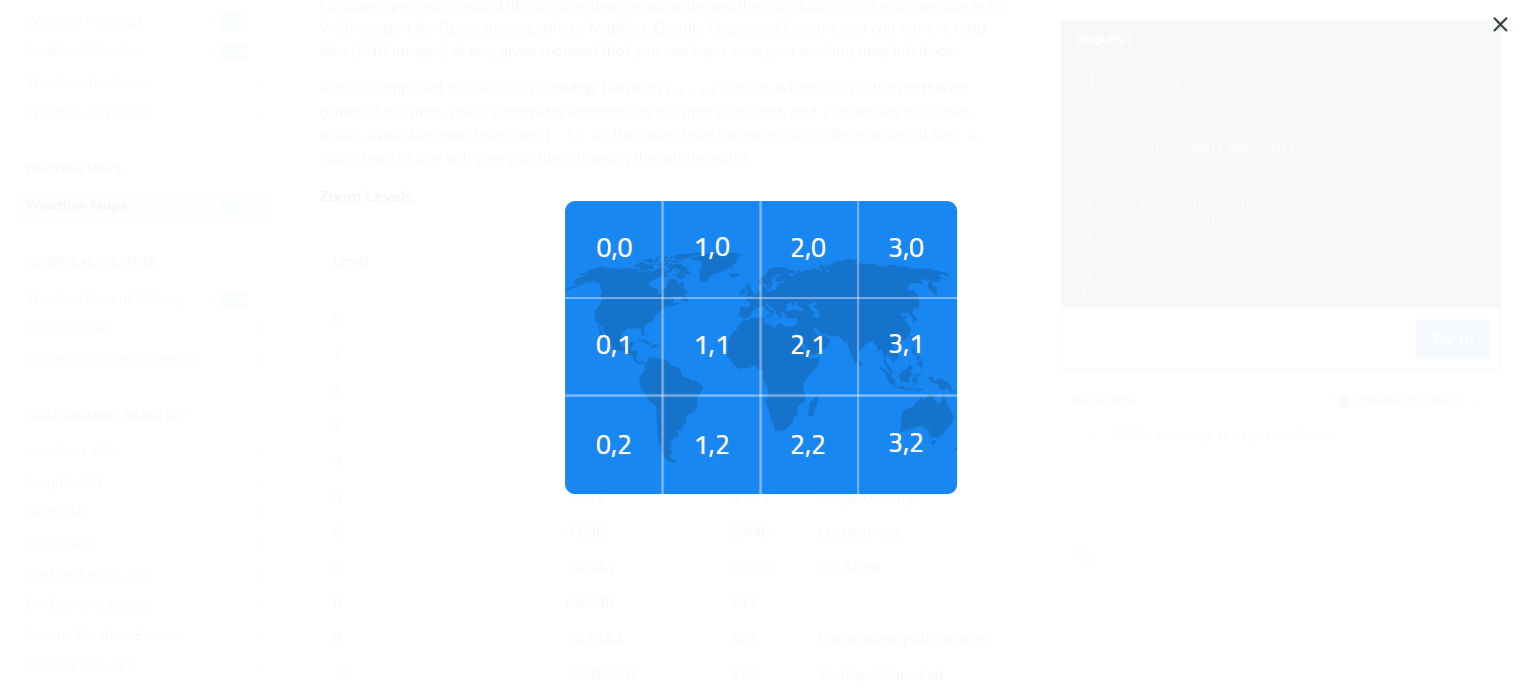 click at bounding box center (761, 347) 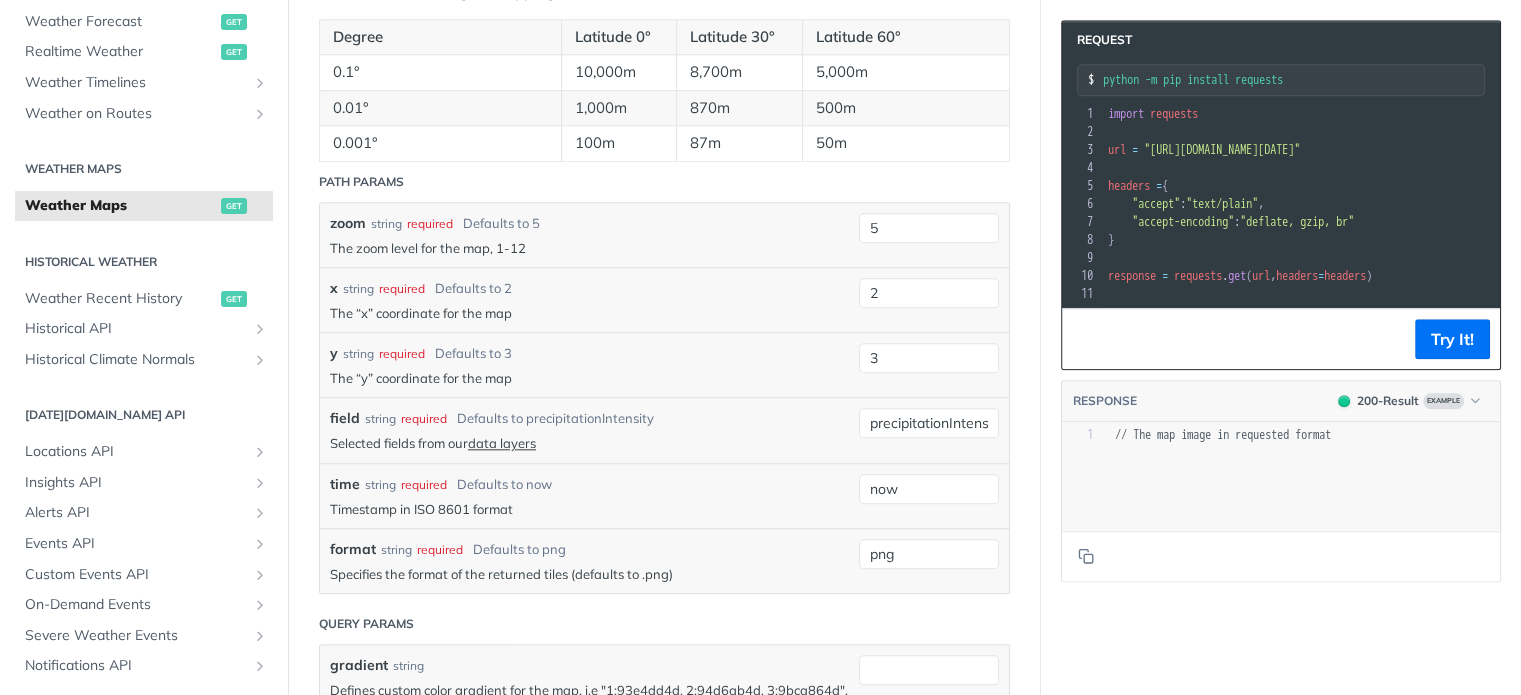 scroll, scrollTop: 2000, scrollLeft: 0, axis: vertical 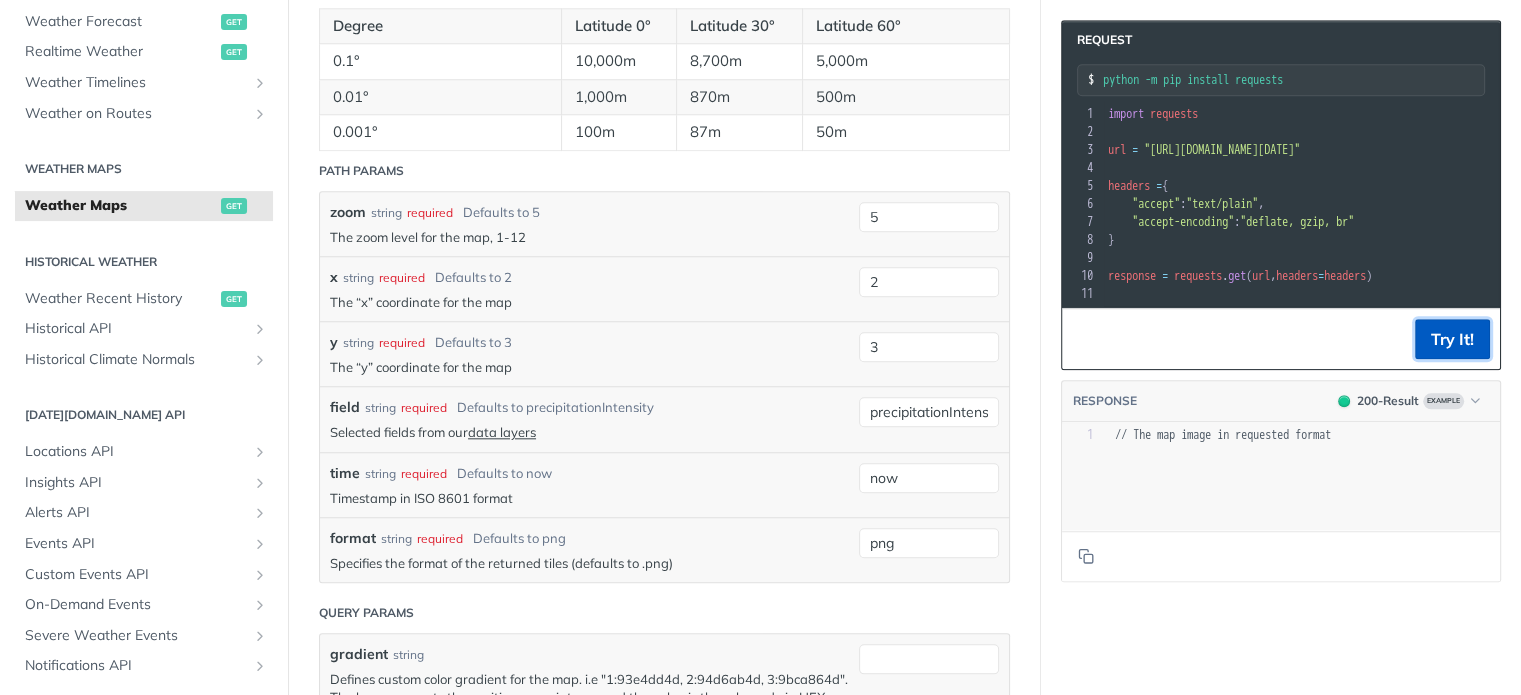 click on "Try It!" at bounding box center [1452, 339] 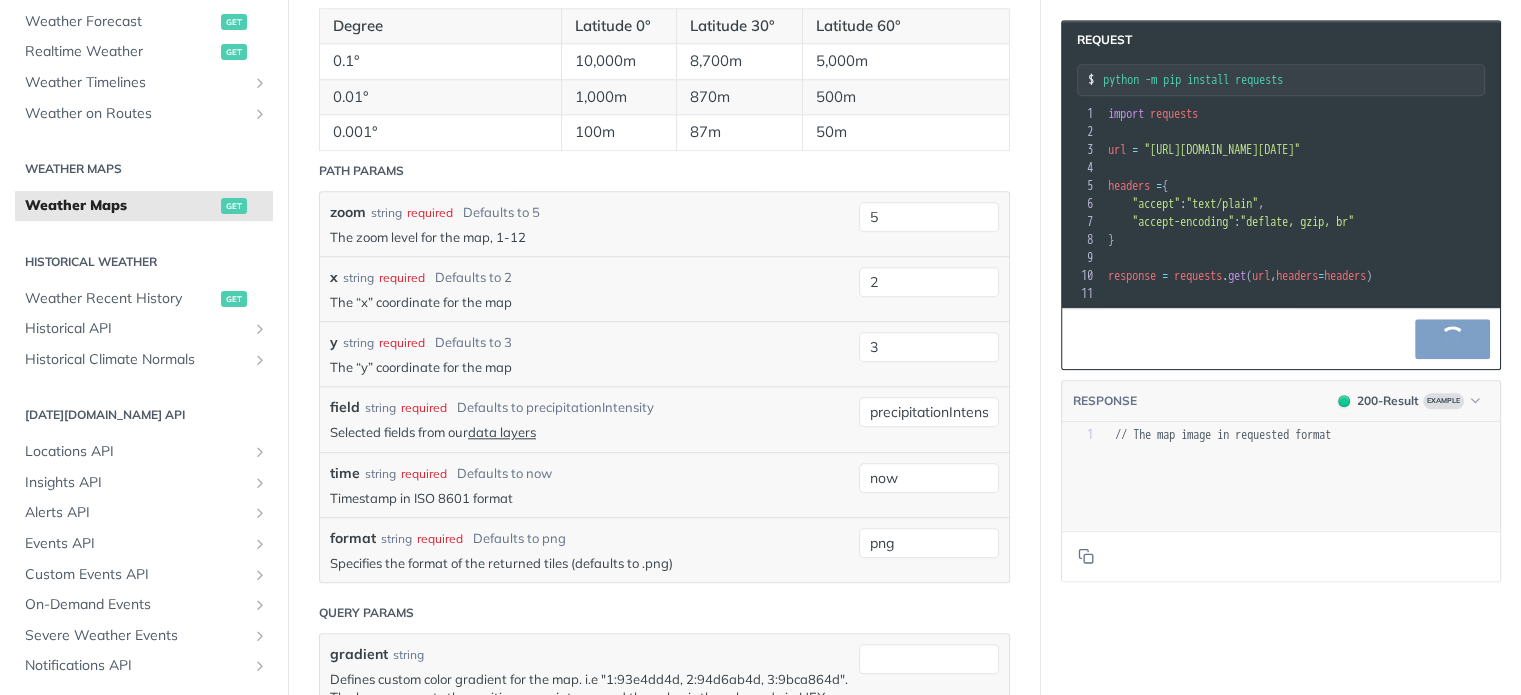 scroll, scrollTop: 2004, scrollLeft: 0, axis: vertical 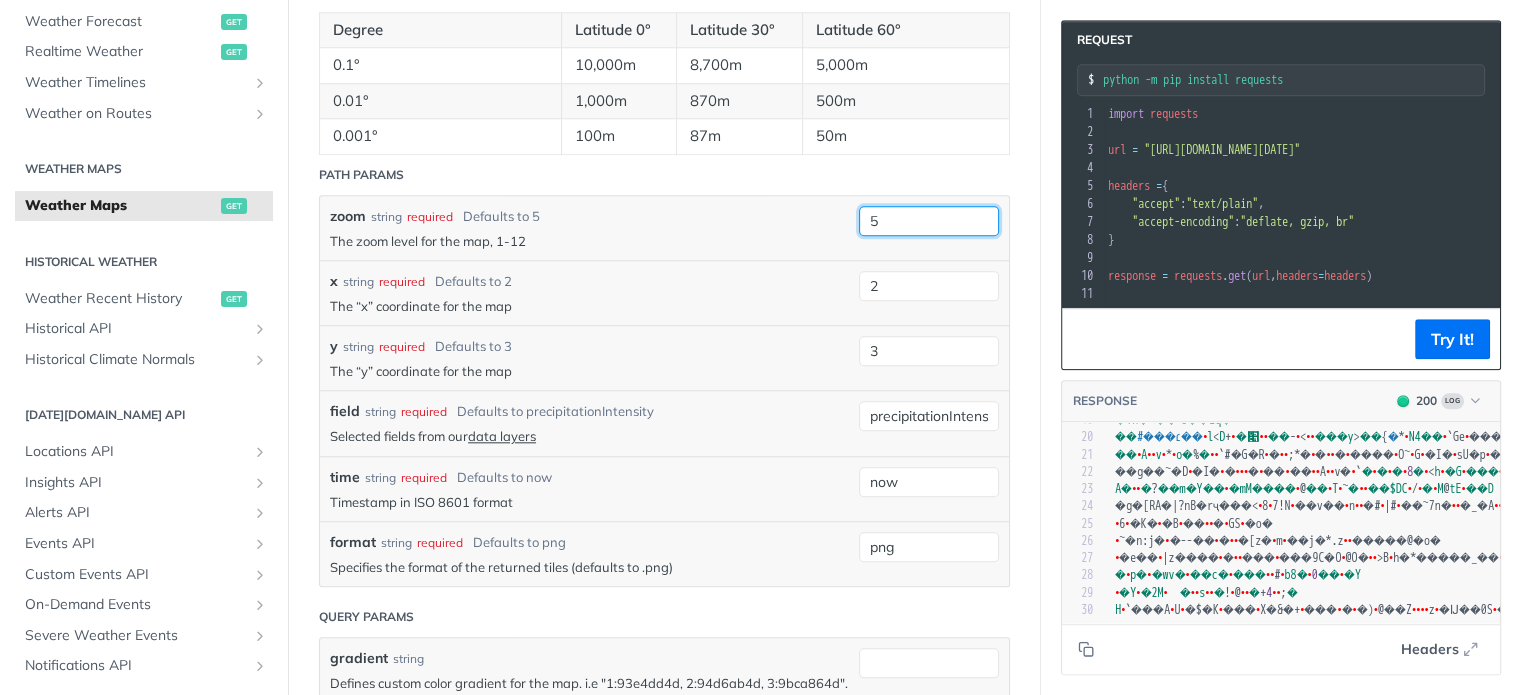 click on "5" at bounding box center [929, 221] 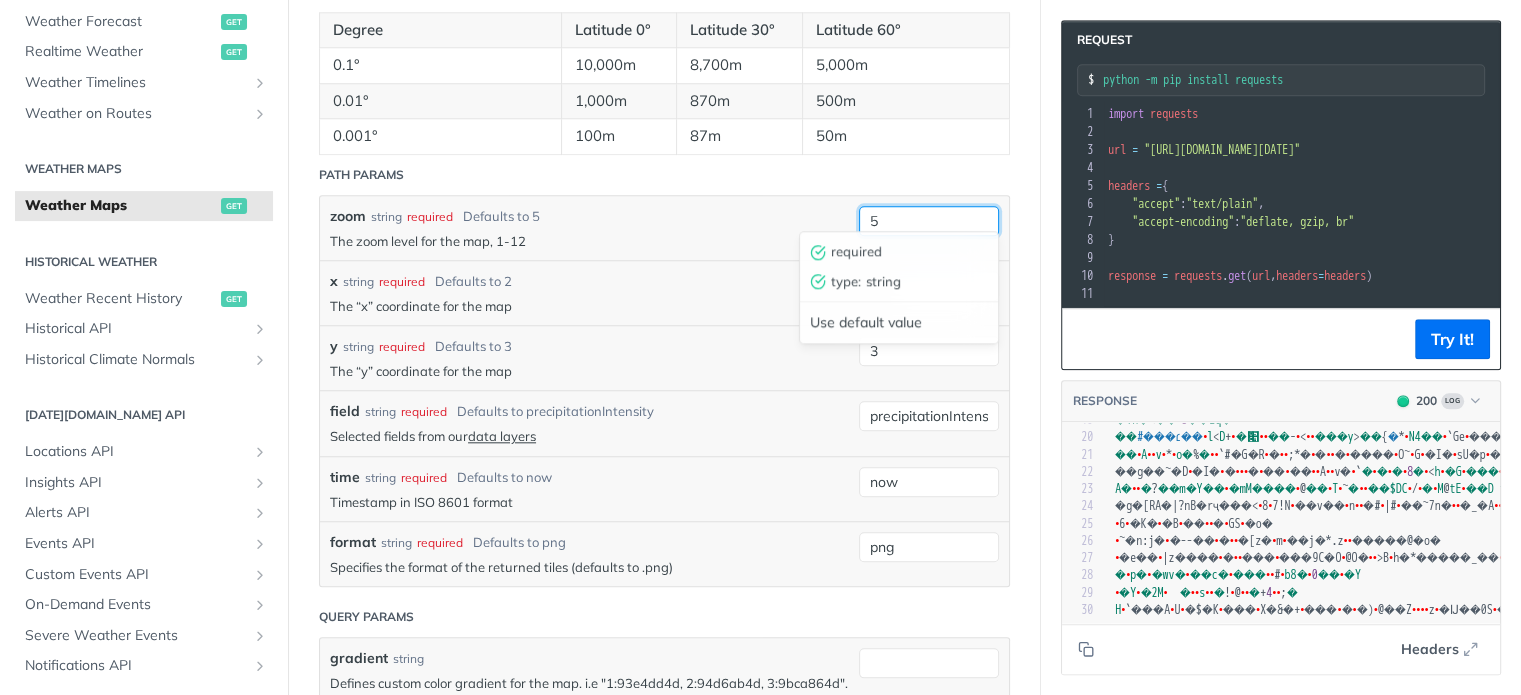 click on "5" at bounding box center (929, 221) 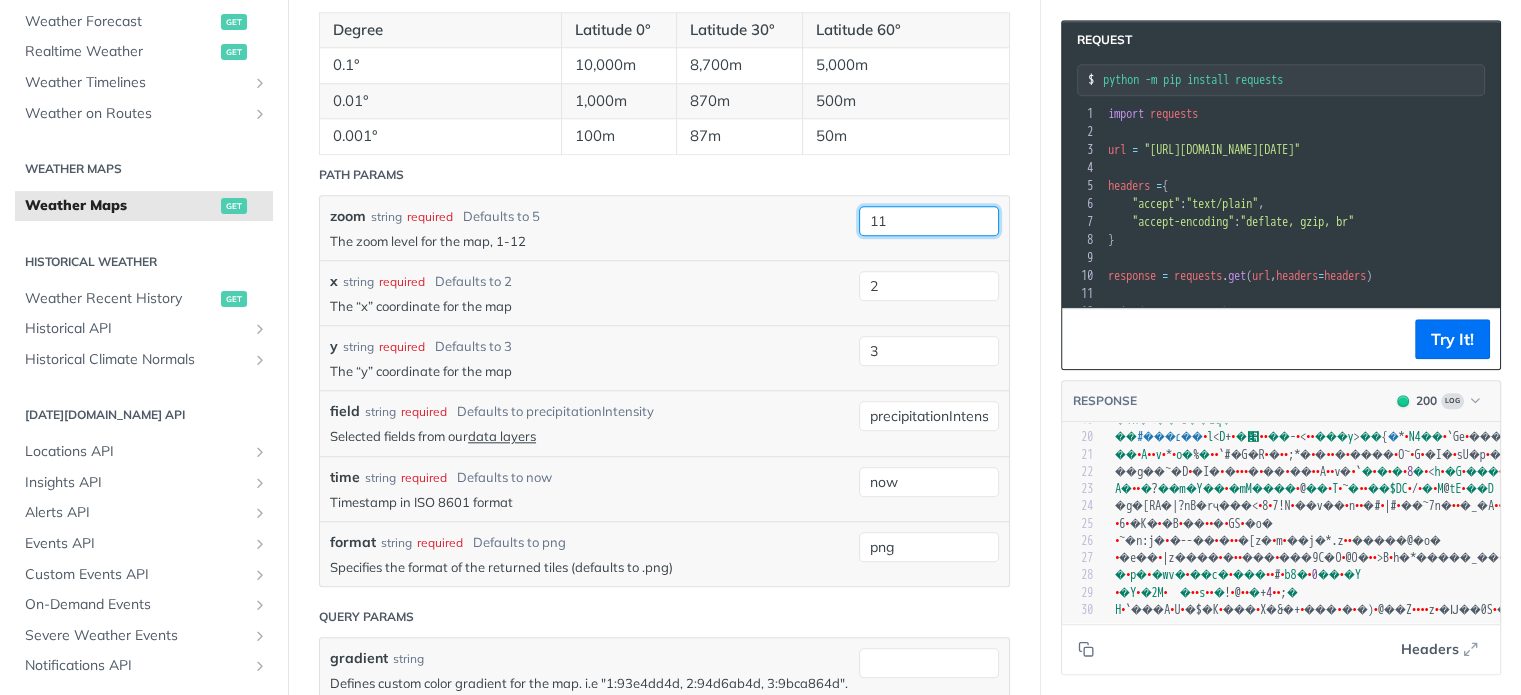 type on "11" 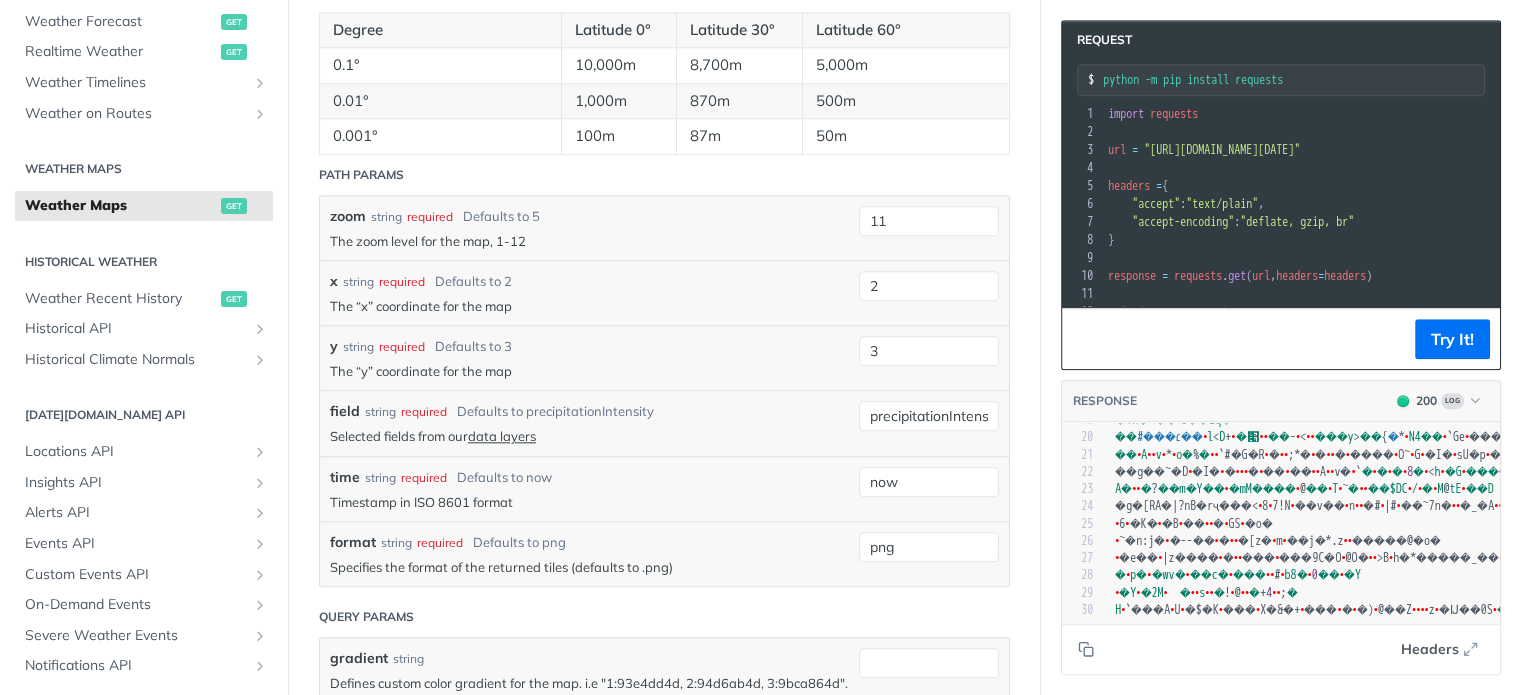 click on "Weather Maps get   https://api.tomorrow.io/v4 /map/tile/ {zoom} / {x} / {y} / {field} / {time} . {format} Recent Requests time status user agent   now 200 Try It! 0 Requests This Month URL Expired The URL for this request expired after 30 days. Close Map Tiles
Map tiles are available for the last 7 days and for the next 14 days forecast.
For data layers availability, please see our  data layers
For developers who would like to superimpose accurate weather conditions on a map, we can help. With support for OpenLayers, Leaflets, MapBox, Google Maps, and Cesium, you can retrieve map tiles (PNG images) at any given moment that you can layer over your existing map interface.
A  grid  is composed of 256x256 pixel  Map Tiles  with ( x , y ) indices, where (0,0) is the northwest corner of the map. The  x  parameter increases as the map goes east, and  y  increases as it goes south. Available  zoom
Tiles Zoom Level
Zoom Levels
Level Number of Tiles m / pixel (on Equator) Examples of areas to represent 0" at bounding box center [664, -259] 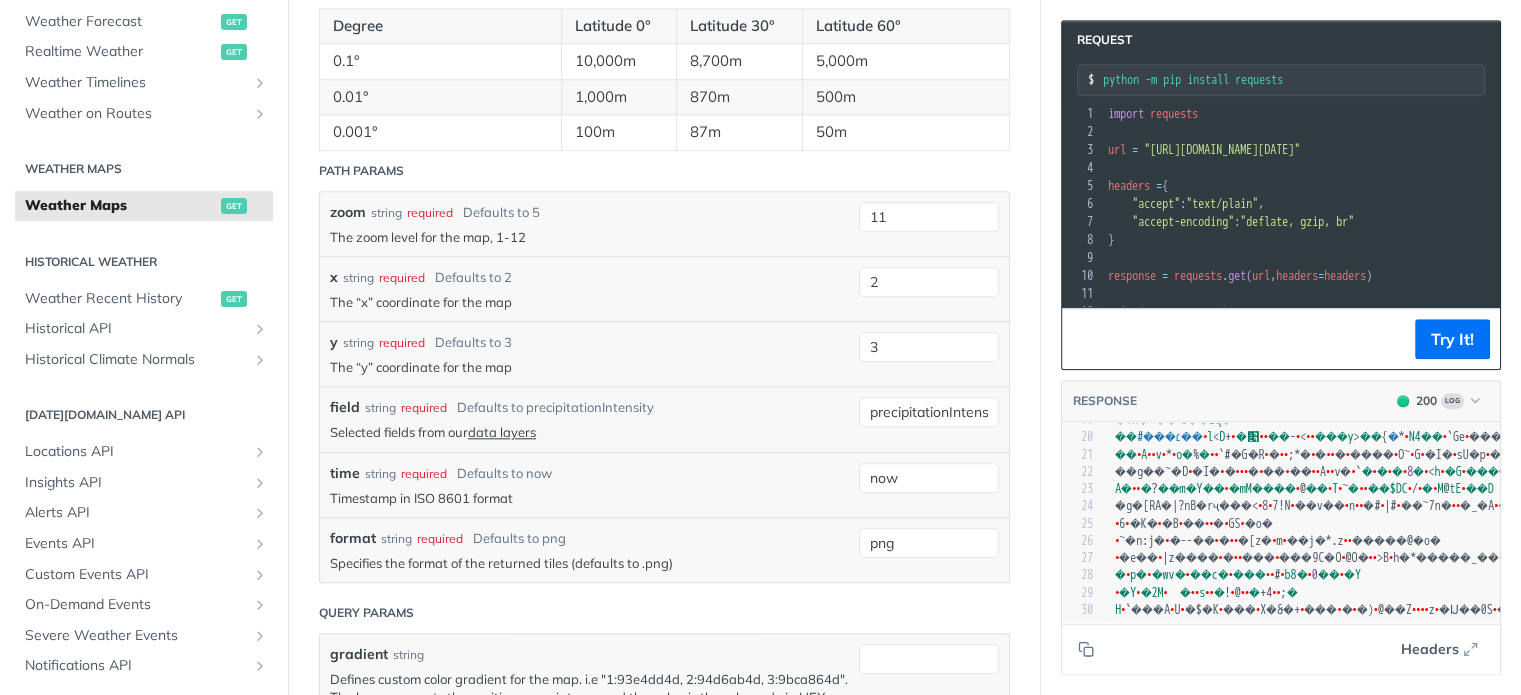 scroll, scrollTop: 2000, scrollLeft: 0, axis: vertical 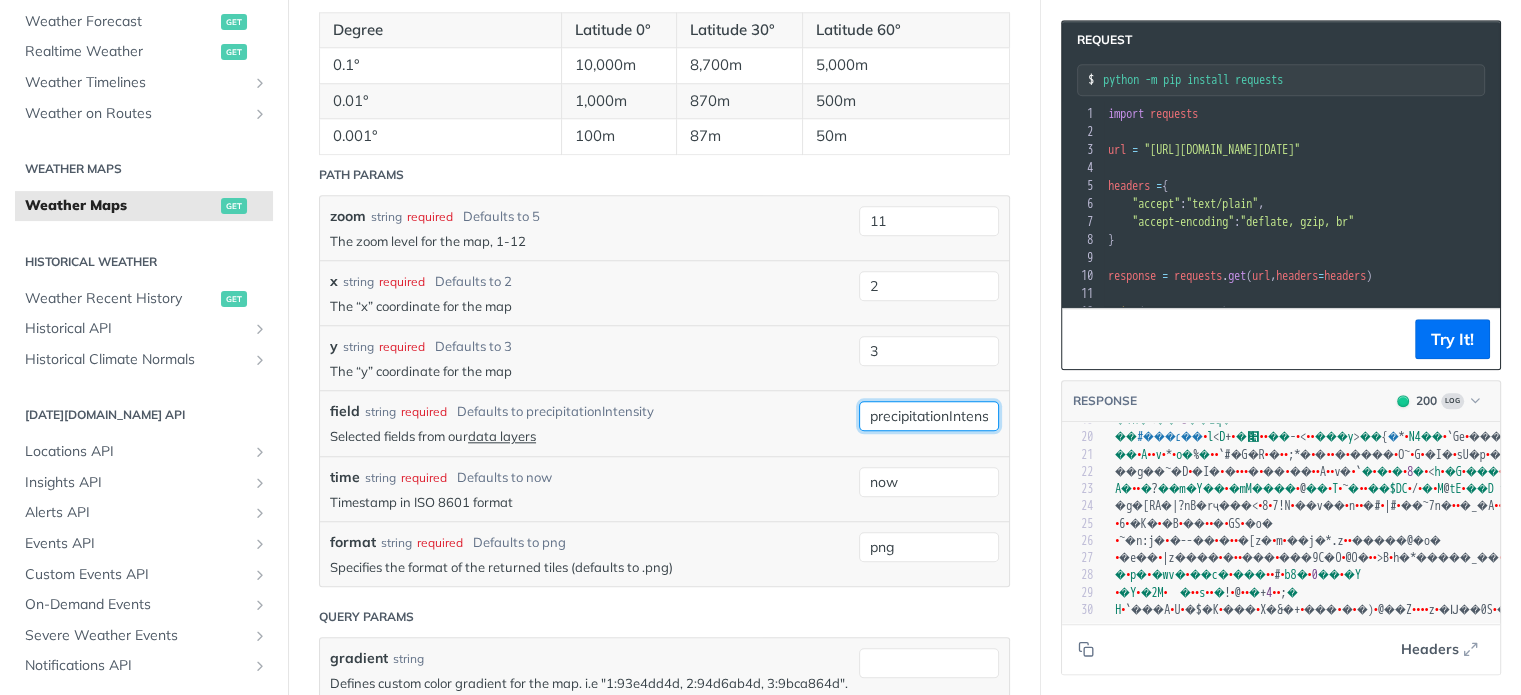 click on "precipitationIntensity" at bounding box center [929, 416] 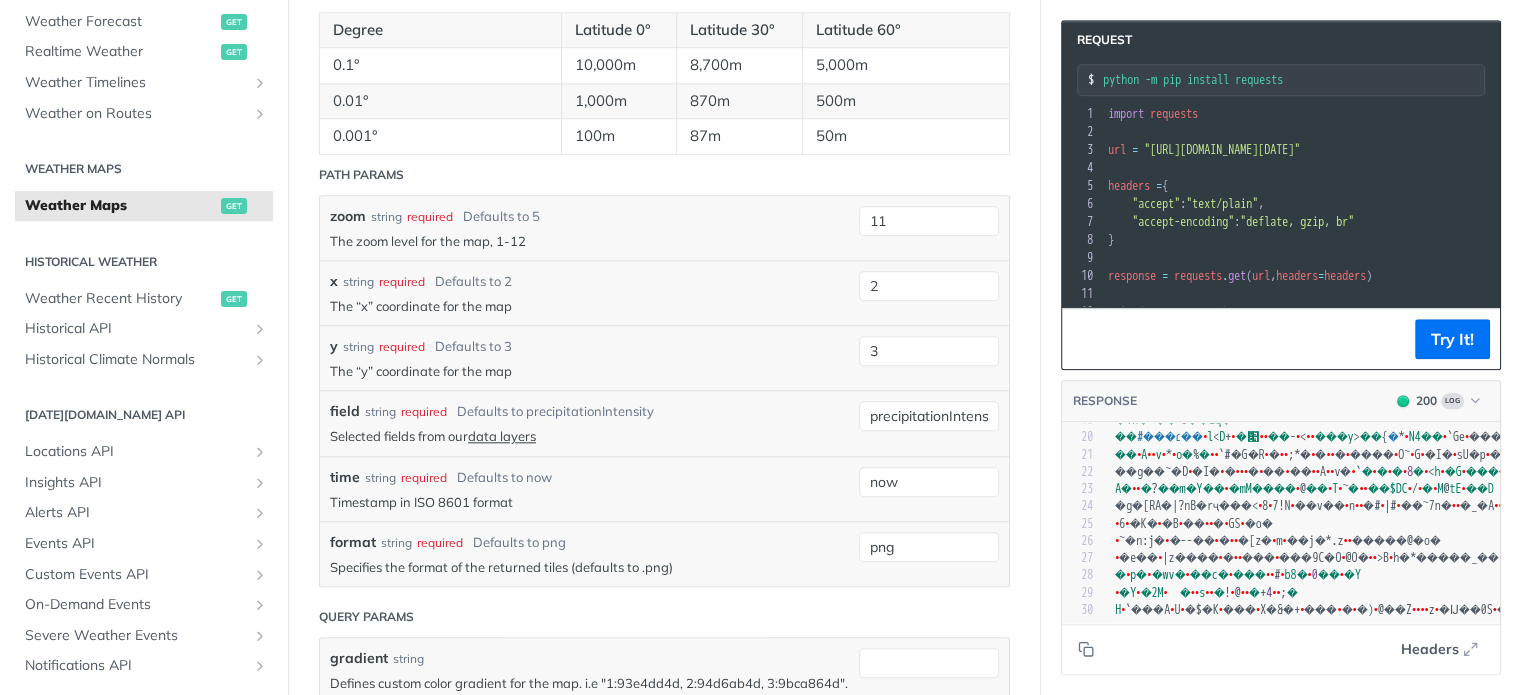 click on "Weather Maps get   https://api.tomorrow.io/v4 /map/tile/ {zoom} / {x} / {y} / {field} / {time} . {format} Recent Requests time status user agent   now 200 Try It! 0 Requests This Month URL Expired The URL for this request expired after 30 days. Close Map Tiles
Map tiles are available for the last 7 days and for the next 14 days forecast.
For data layers availability, please see our  data layers
For developers who would like to superimpose accurate weather conditions on a map, we can help. With support for OpenLayers, Leaflets, MapBox, Google Maps, and Cesium, you can retrieve map tiles (PNG images) at any given moment that you can layer over your existing map interface.
A  grid  is composed of 256x256 pixel  Map Tiles  with ( x , y ) indices, where (0,0) is the northwest corner of the map. The  x  parameter increases as the map goes east, and  y  increases as it goes south. Available  zoom
Tiles Zoom Level
Zoom Levels
Level Number of Tiles m / pixel (on Equator) Examples of areas to represent 0" at bounding box center [664, -259] 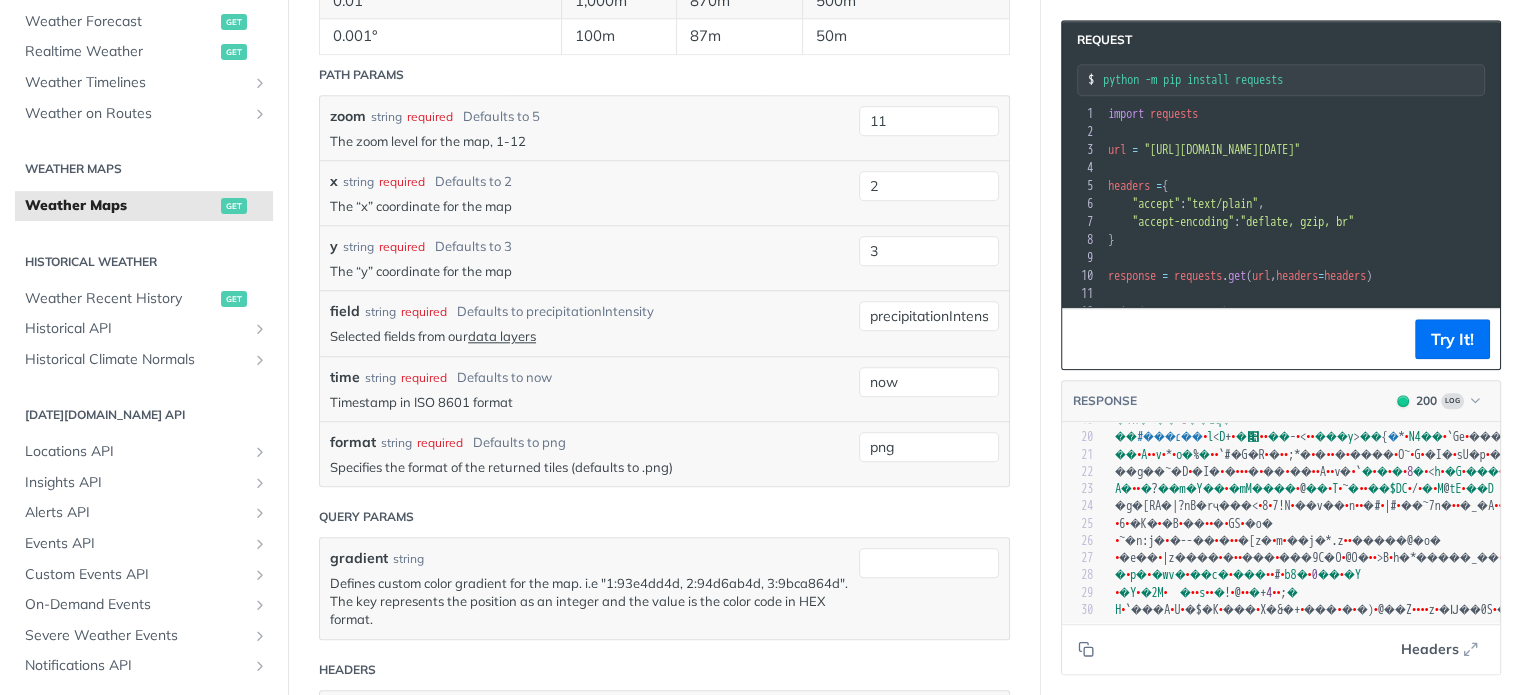 scroll, scrollTop: 2200, scrollLeft: 0, axis: vertical 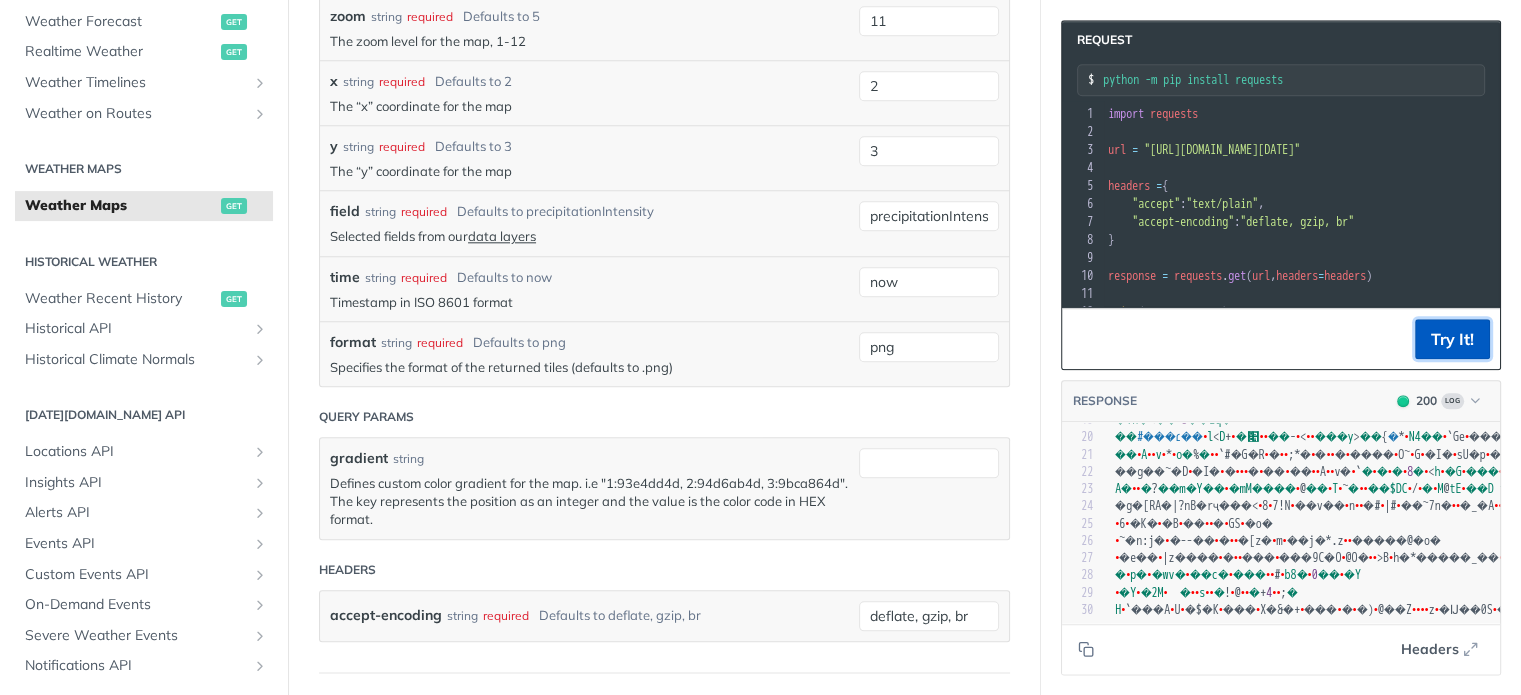 click on "Try It!" at bounding box center (1452, 339) 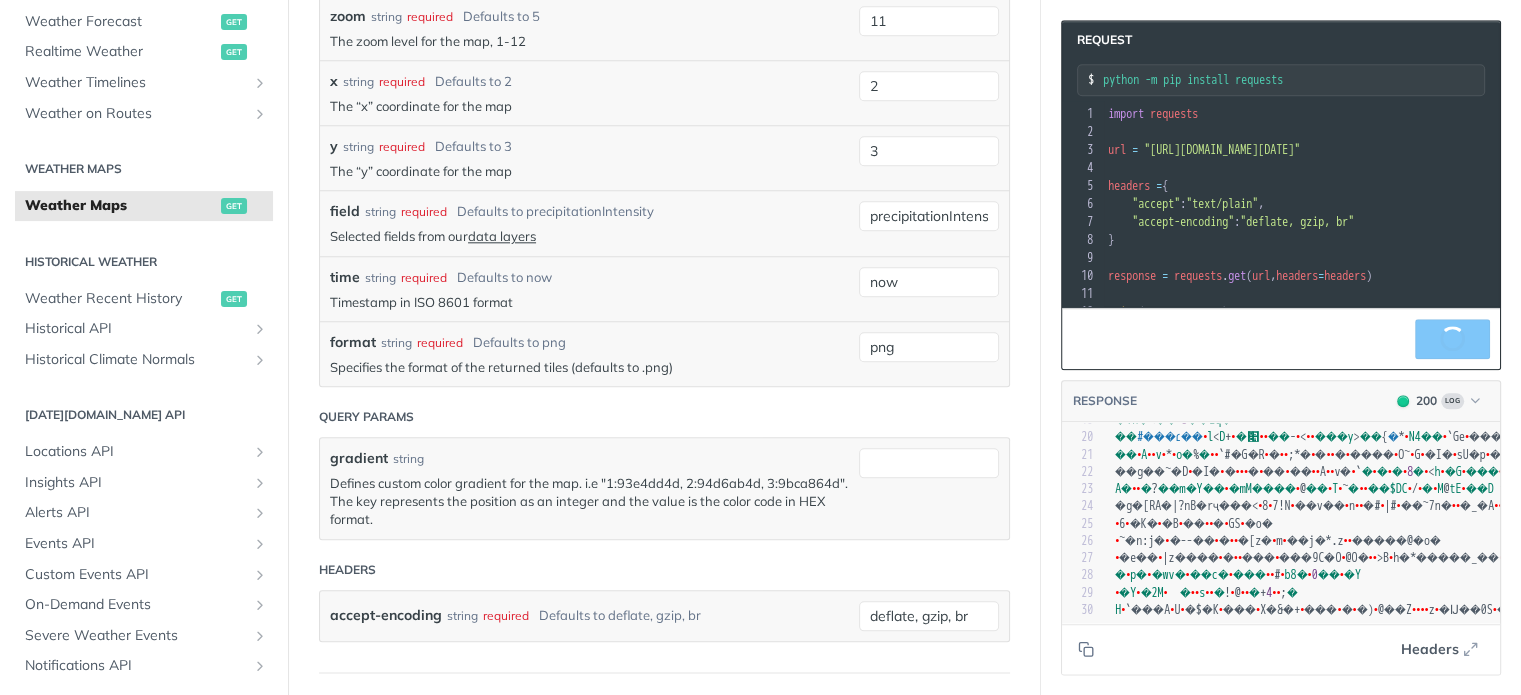 scroll, scrollTop: 0, scrollLeft: 0, axis: both 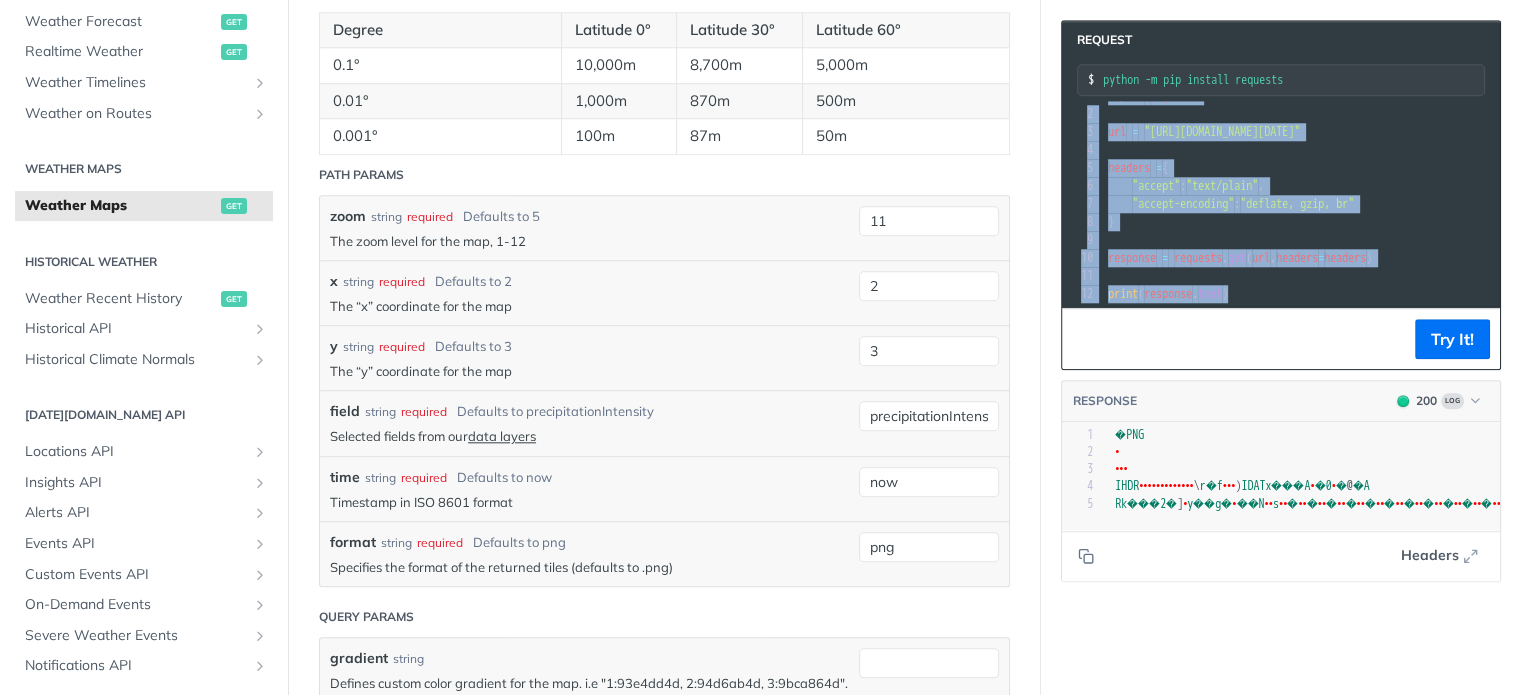 drag, startPoint x: 1105, startPoint y: 111, endPoint x: 1405, endPoint y: 302, distance: 355.64166 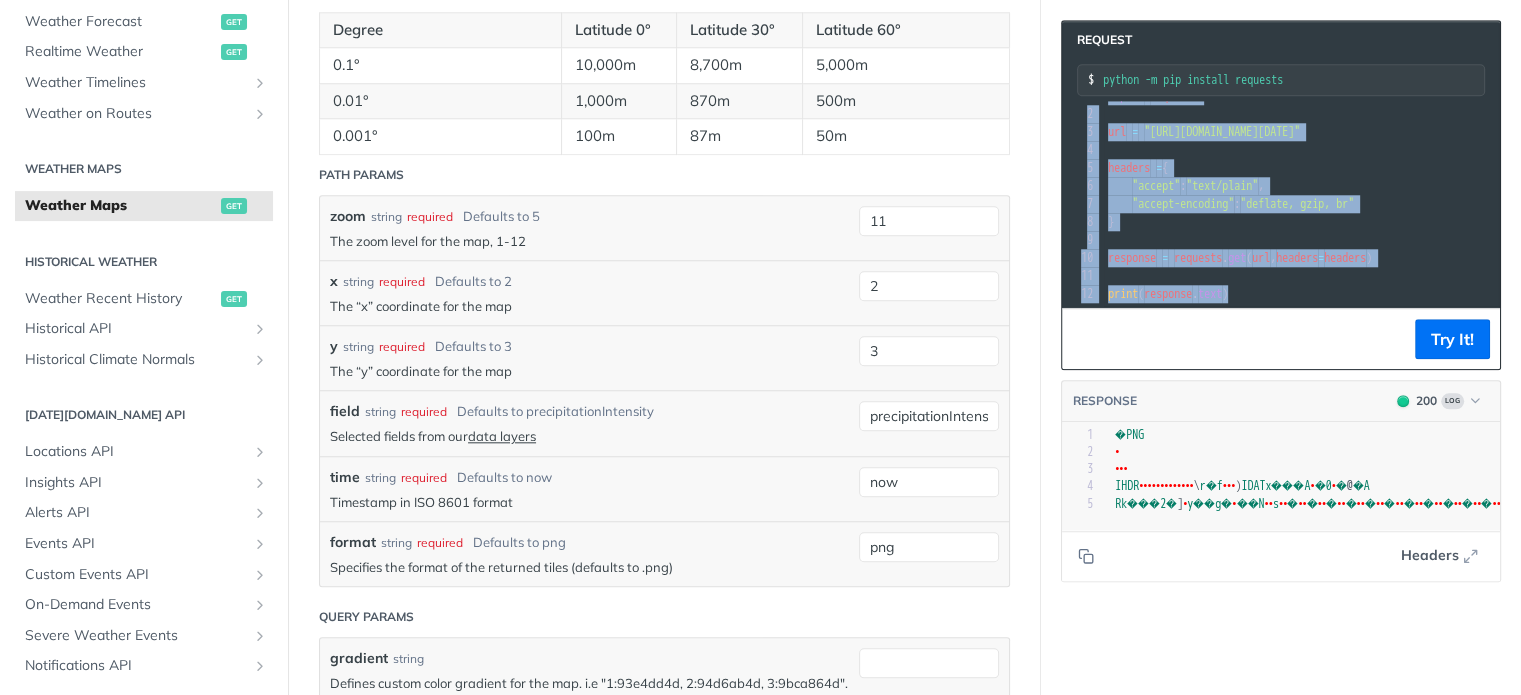 click on "xxxxxxxxxx 12 1 import   requests 2 ​ 3 url   =   "https://api.tomorrow.io/v4/map/tile/11/2/3/precipitationIntensity/now.png?apikey=VA2eWbNBAGC1FzkoVDbnWQgJOebKHD1Y" 4 ​ 5 headers   =  { 6      "accept" :  "text/plain" , 7      "accept-encoding" :  "deflate, gzip, br" 8 } 9 ​ 10 response   =   requests . get ( url ,  headers = headers ) 11 ​ 12 print ( response . text )" at bounding box center [1281, 204] 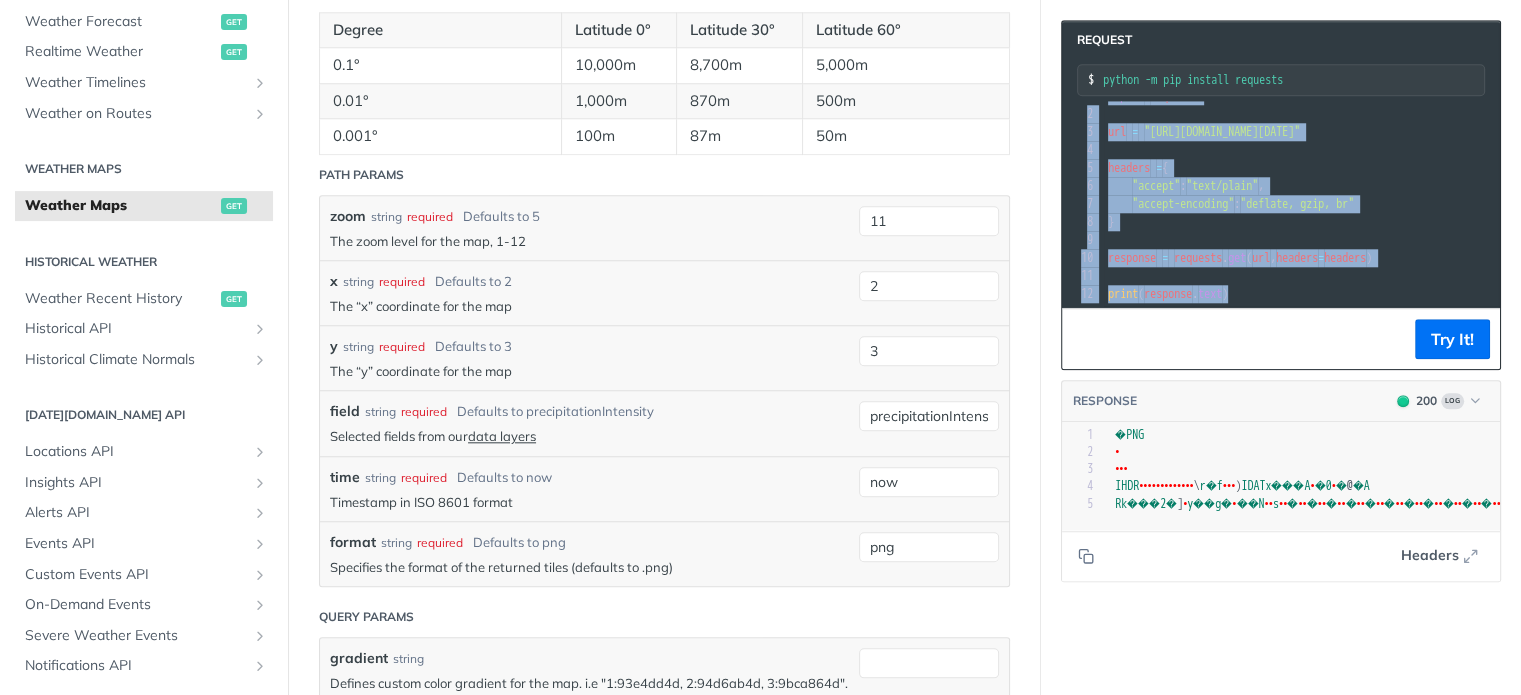 copy on "import   requests 2 ​ 3 url   =   "https://api.tomorrow.io/v4/map/tile/11/2/3/precipitationIntensity/now.png?apikey=VA2eWbNBAGC1FzkoVDbnWQgJOebKHD1Y" 4 ​ 5 headers   =  { 6      "accept" :  "text/plain" , 7      "accept-encoding" :  "deflate, gzip, br" 8 } 9 ​ 10 response   =   requests . get ( url ,  headers = headers ) 11 ​ 12 print ( response . text )" 